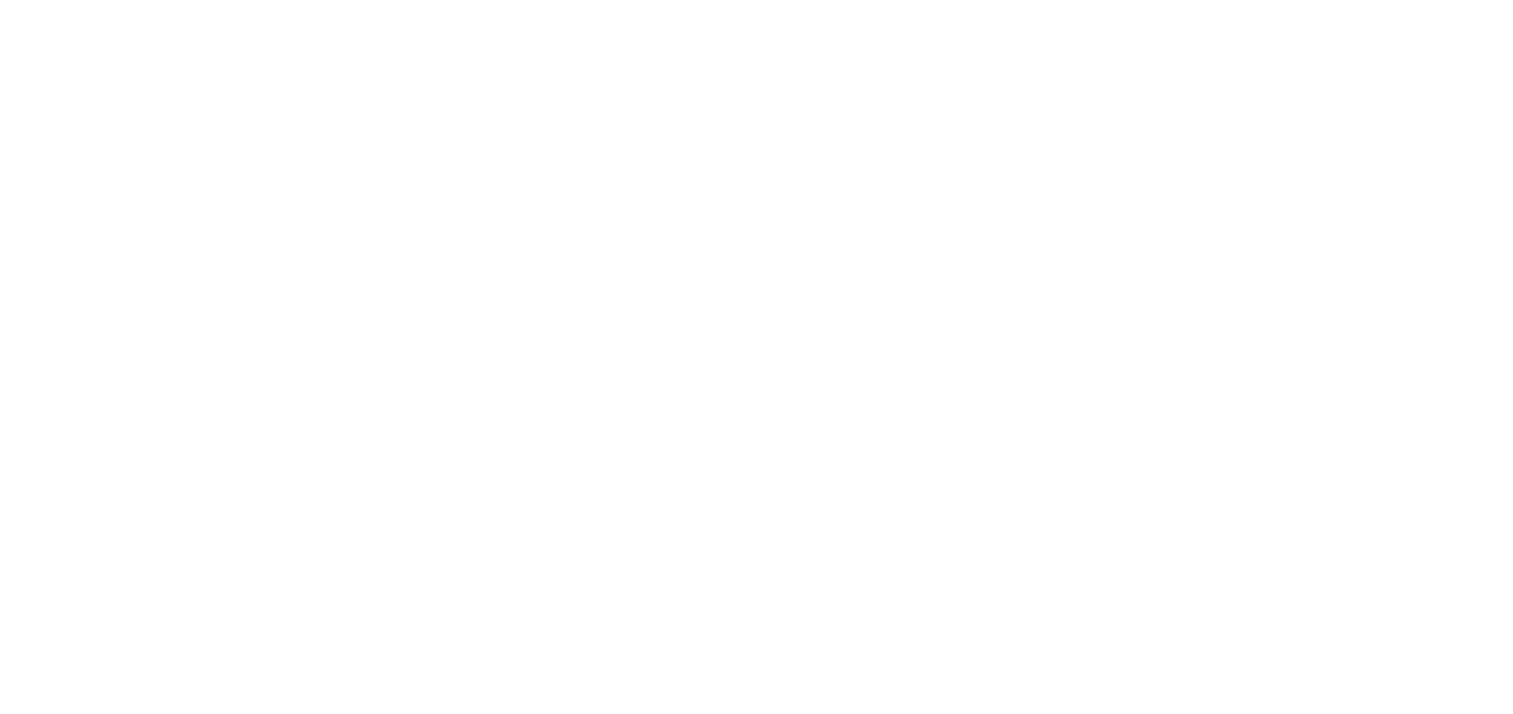 scroll, scrollTop: 0, scrollLeft: 0, axis: both 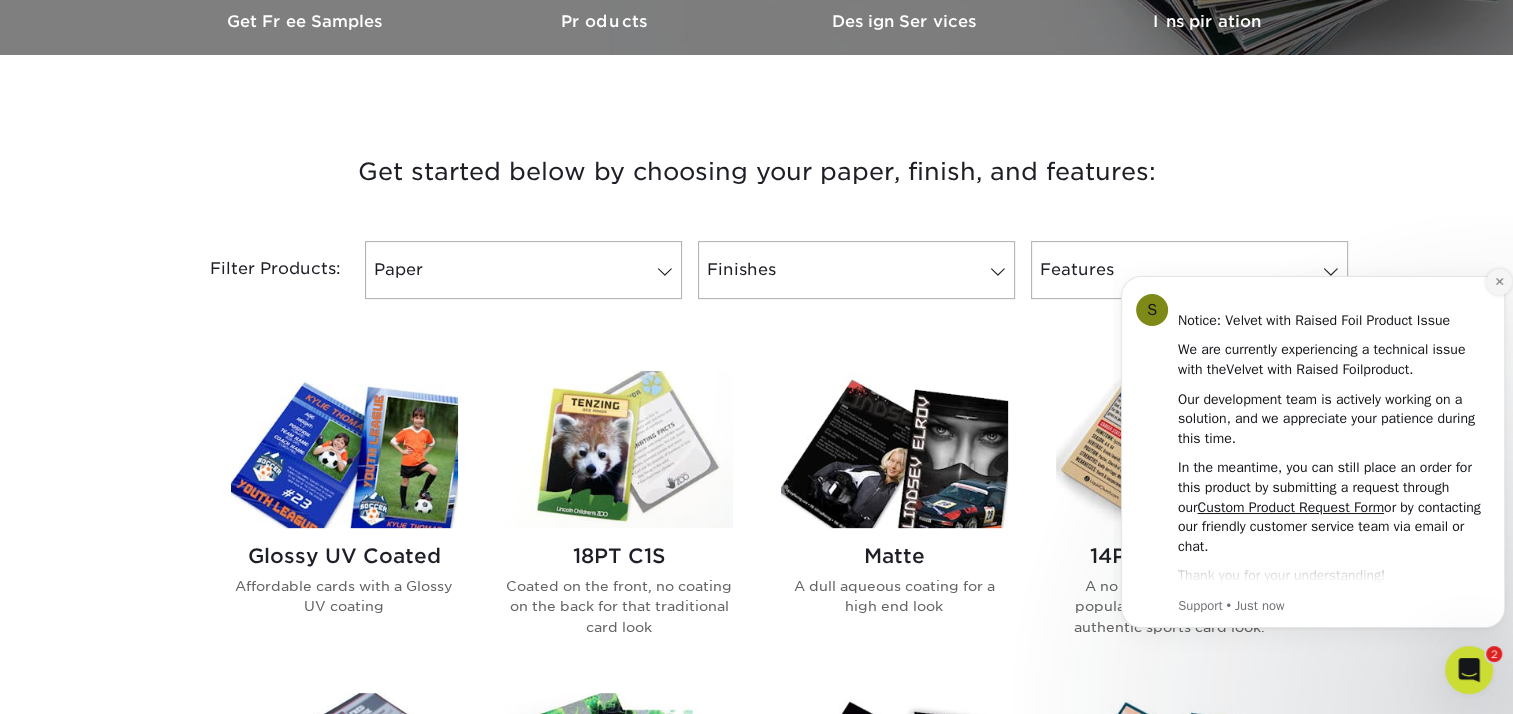 click 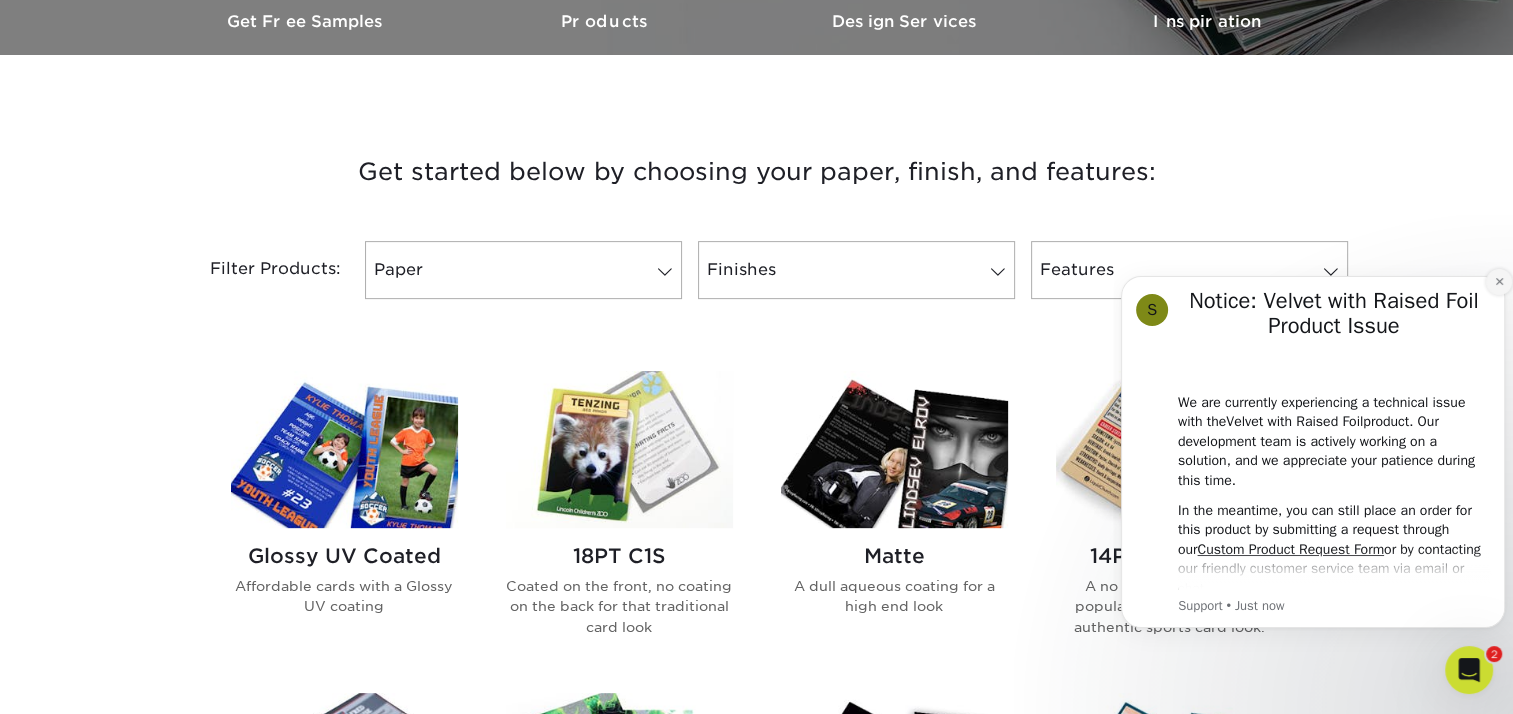 click 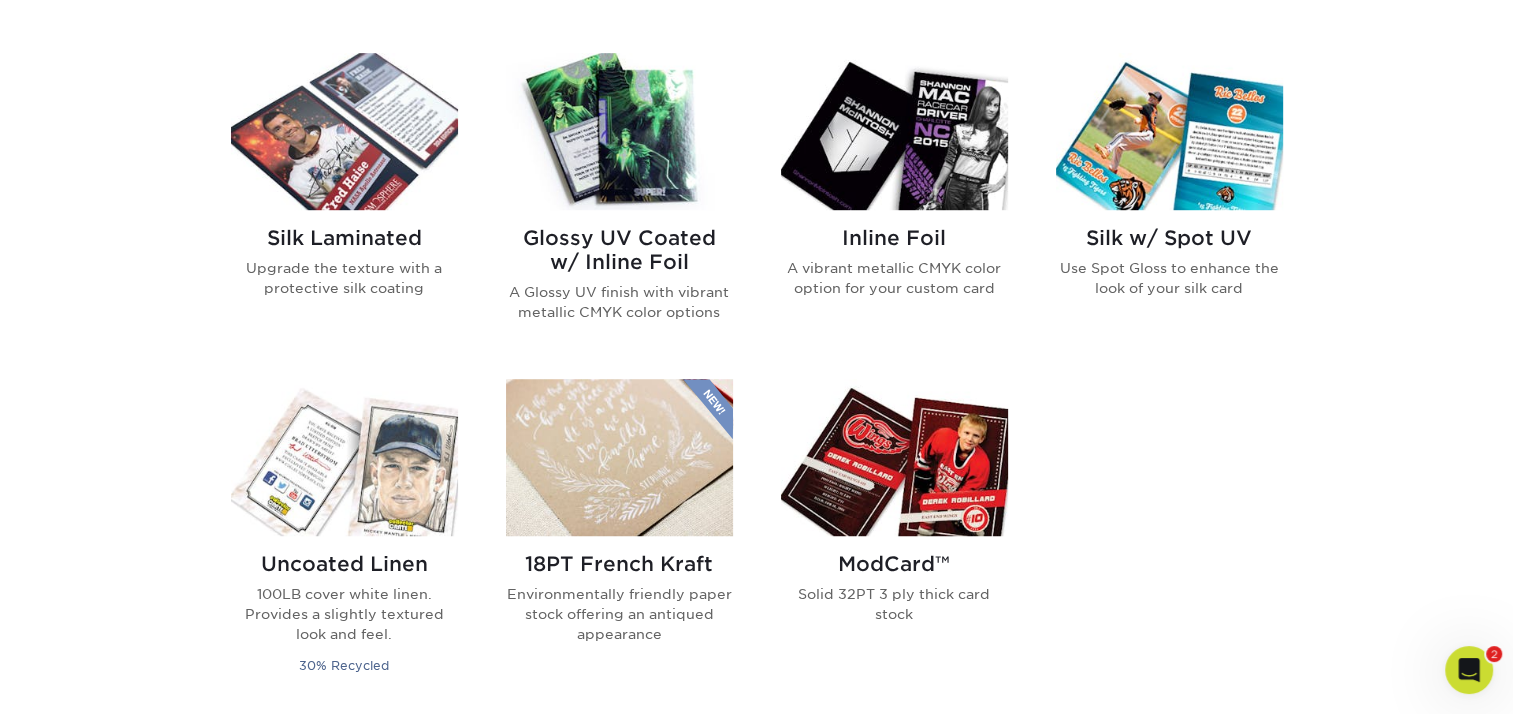 scroll, scrollTop: 1320, scrollLeft: 0, axis: vertical 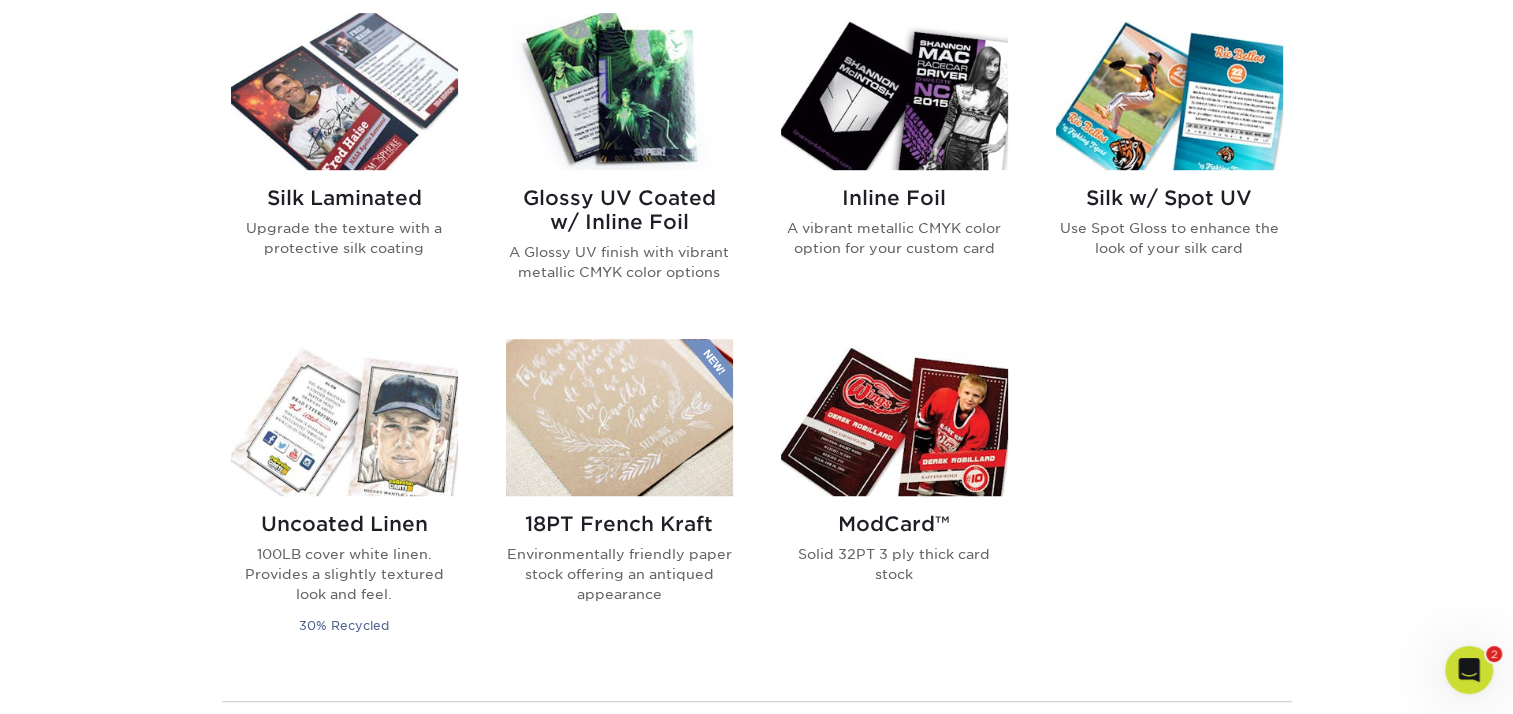 click on "Glossy UV Coated w/ Inline Foil
A Glossy UV finish with vibrant metallic CMYK color options" at bounding box center [619, 242] 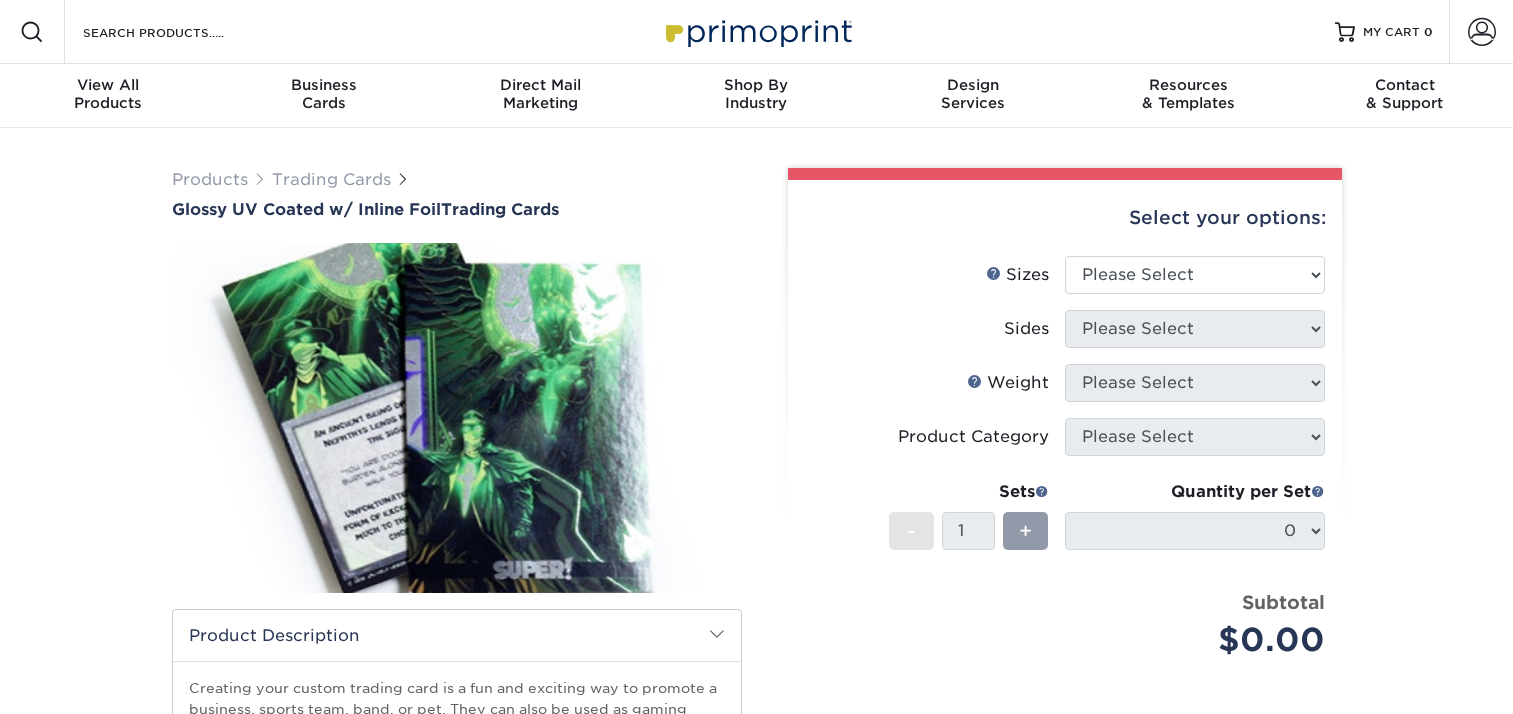 scroll, scrollTop: 0, scrollLeft: 0, axis: both 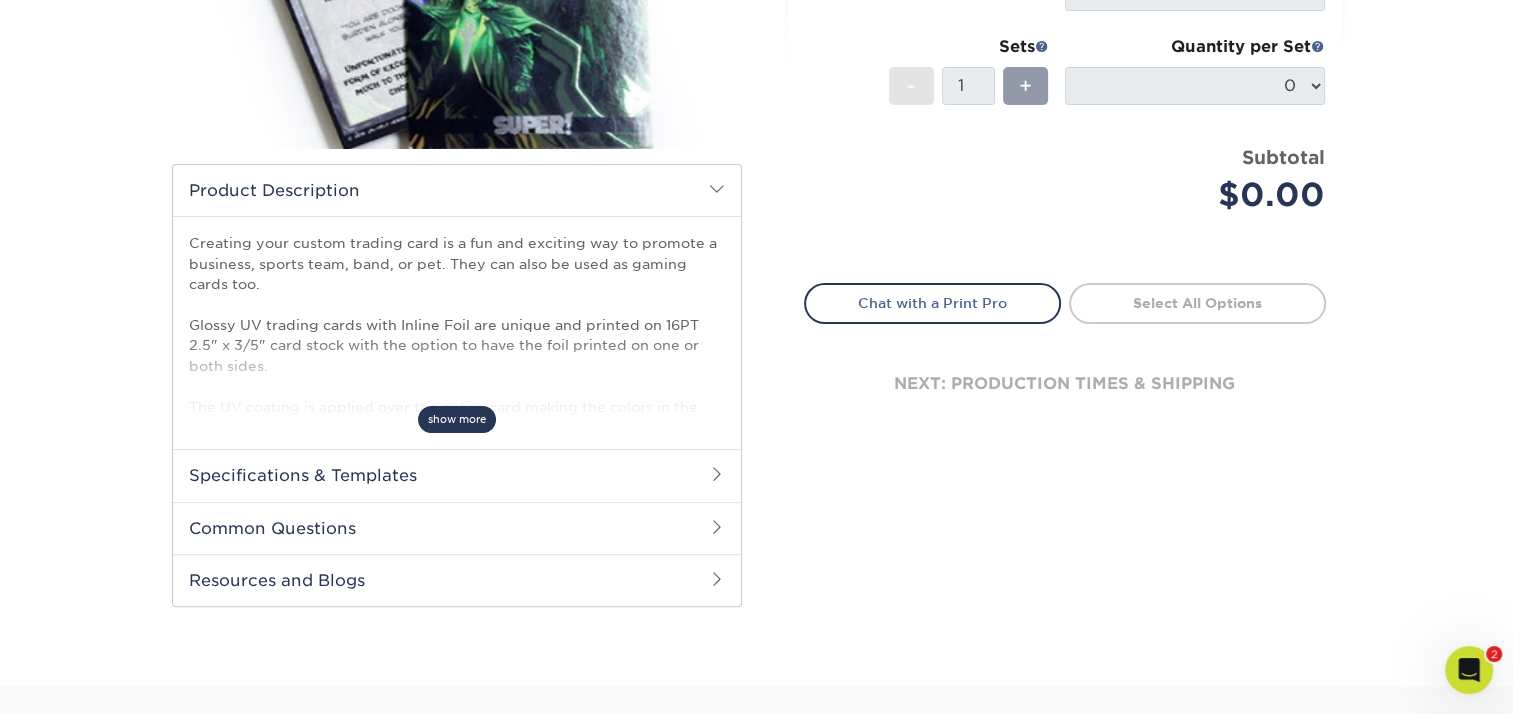 click on "show more" at bounding box center (457, 419) 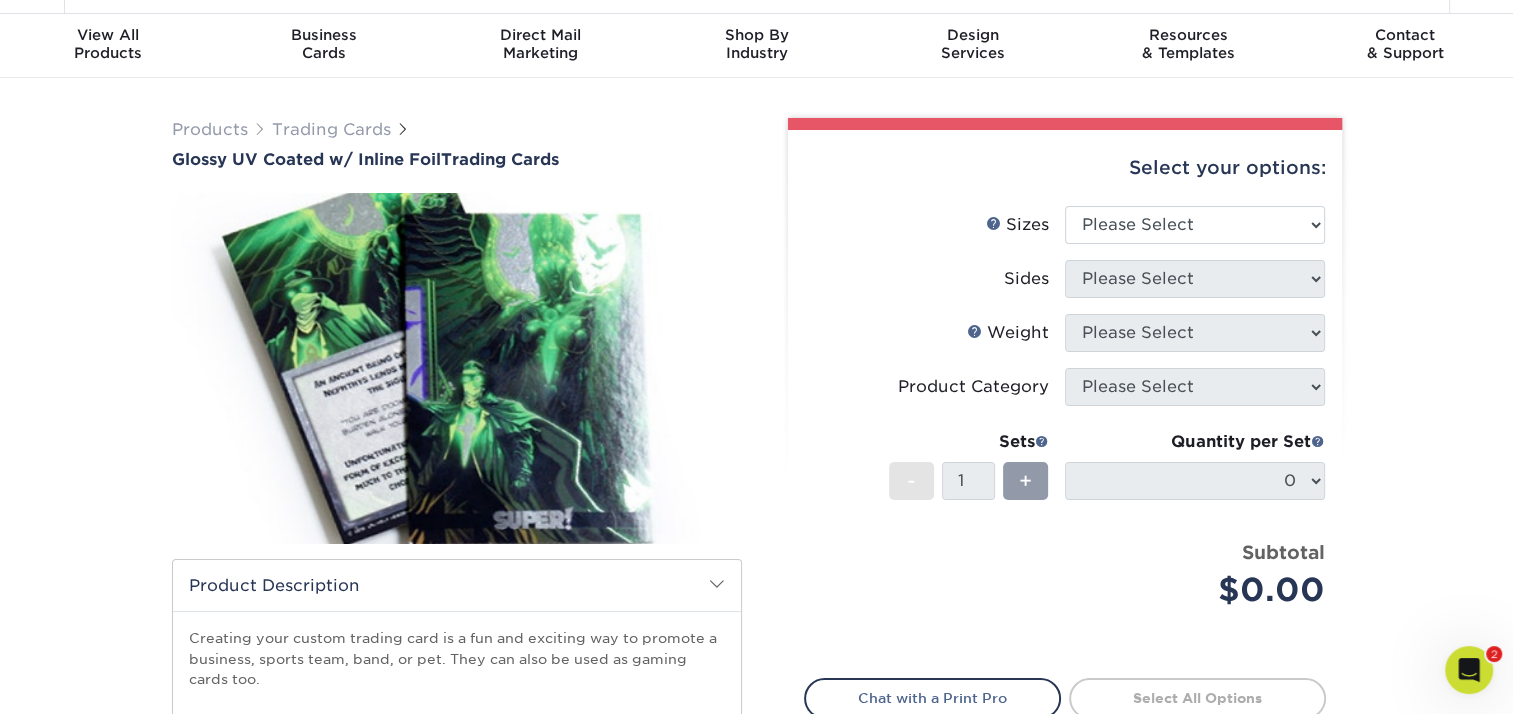 scroll, scrollTop: 44, scrollLeft: 0, axis: vertical 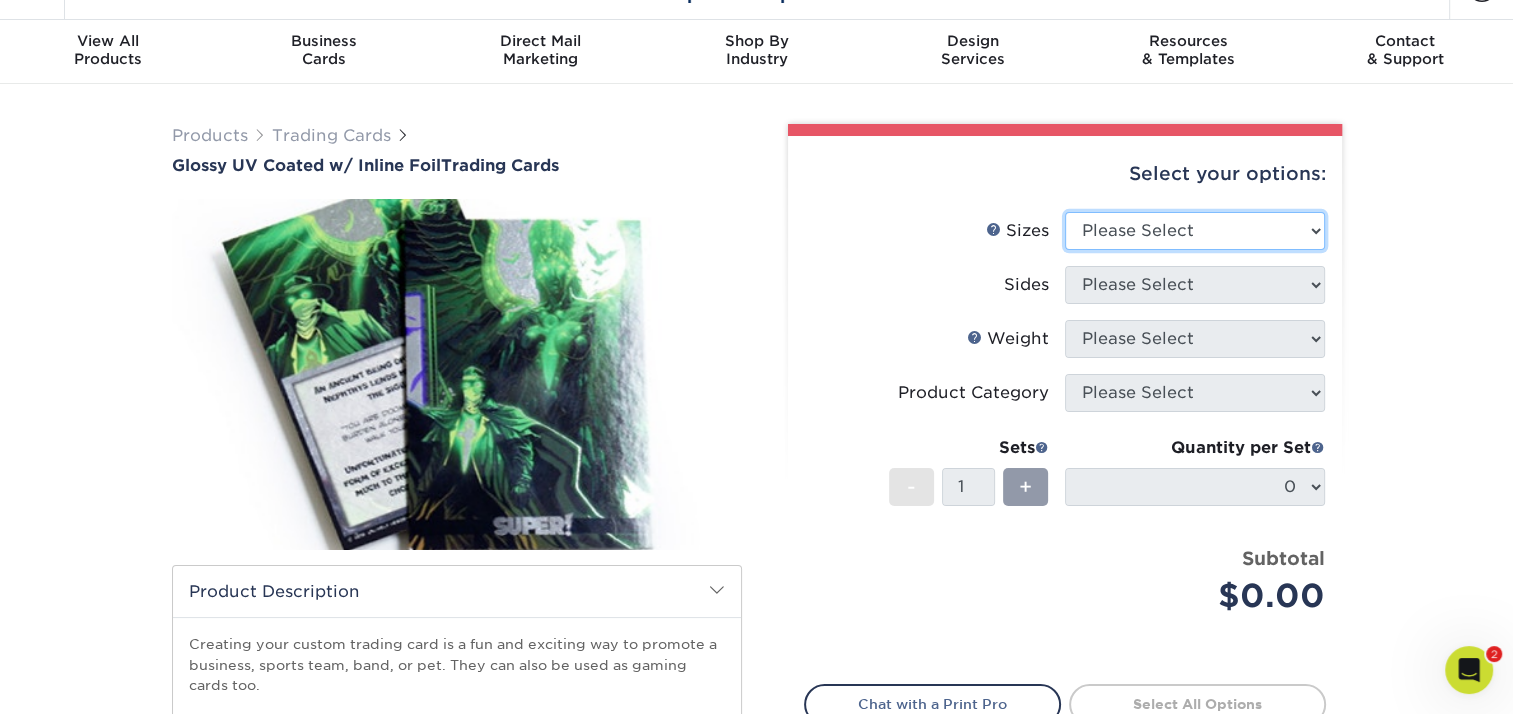 click on "Please Select
2.5" x 3.5"" at bounding box center (1195, 231) 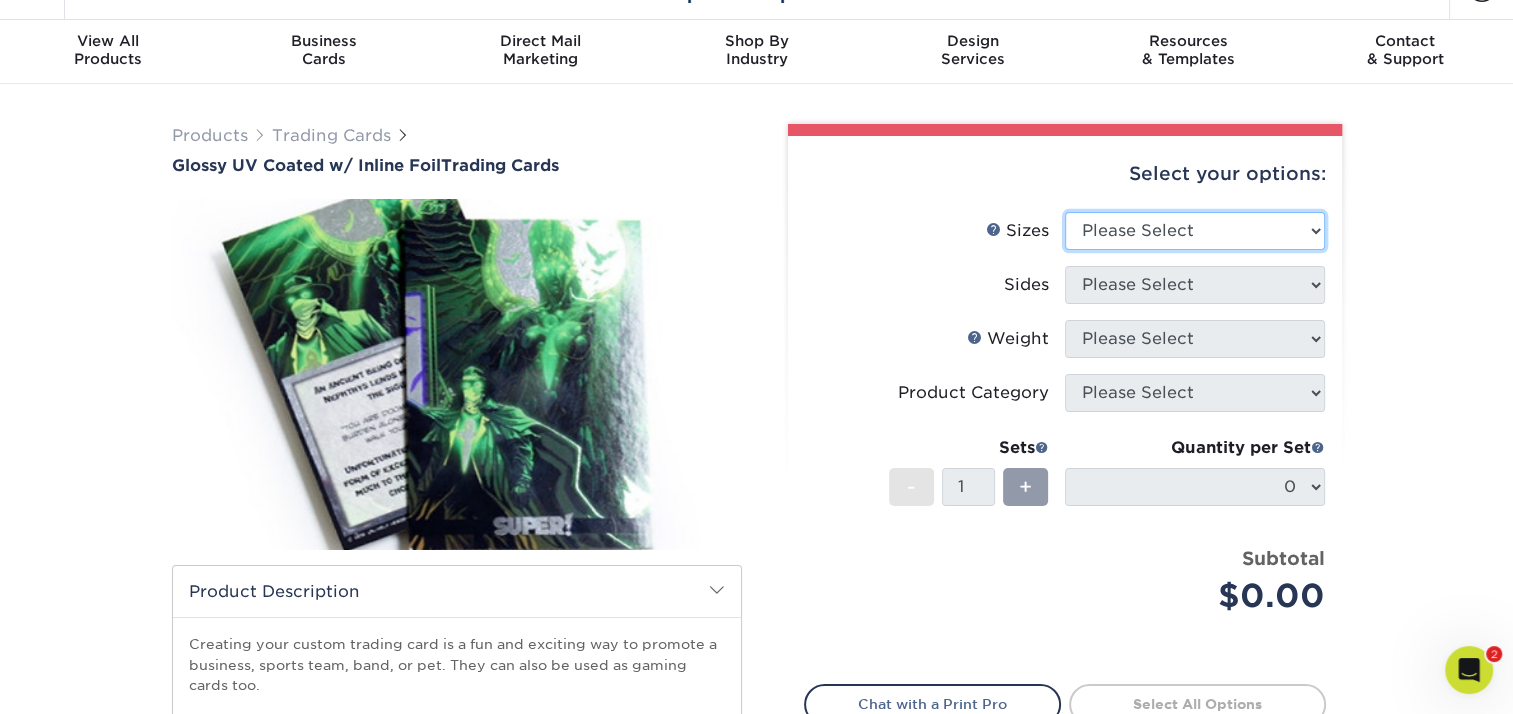 select on "2.50x3.50" 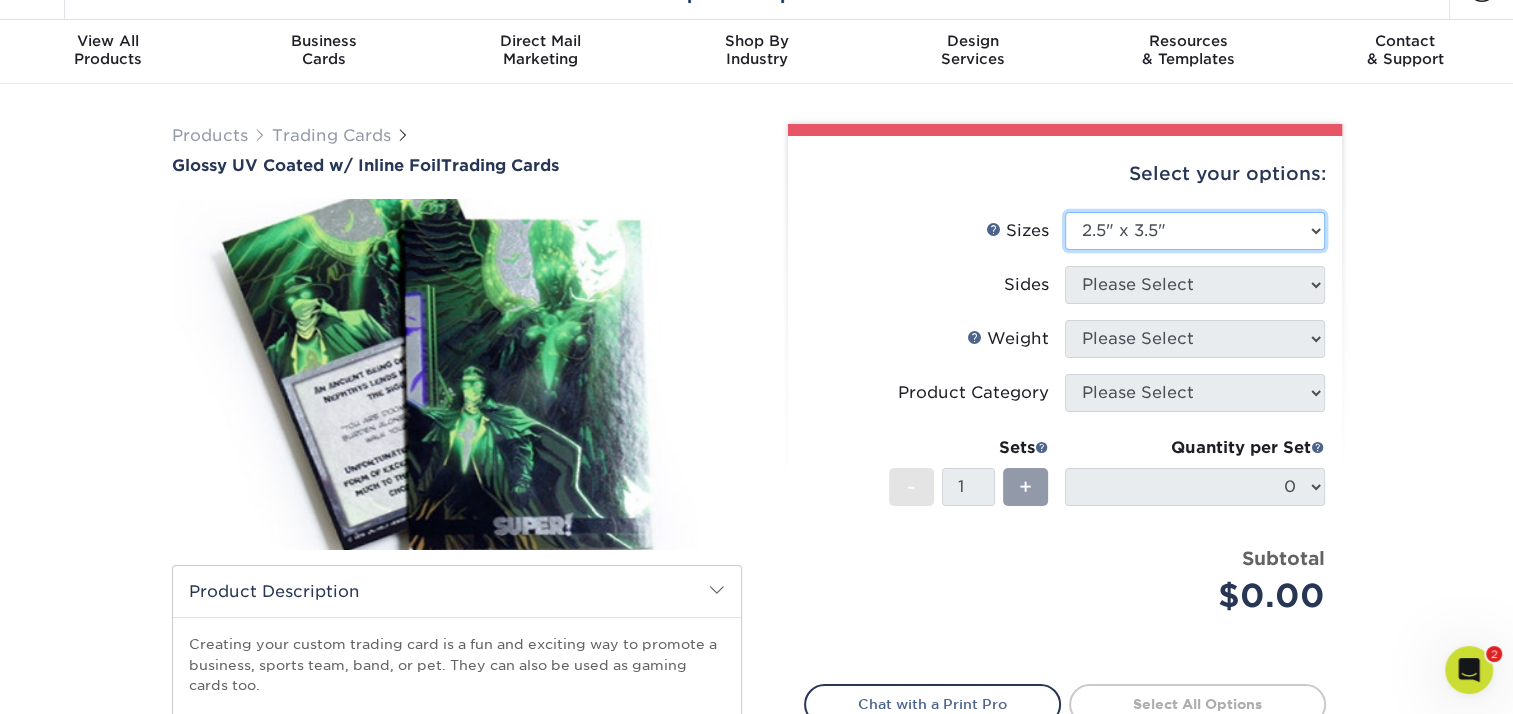 click on "Please Select
2.5" x 3.5"" at bounding box center [1195, 231] 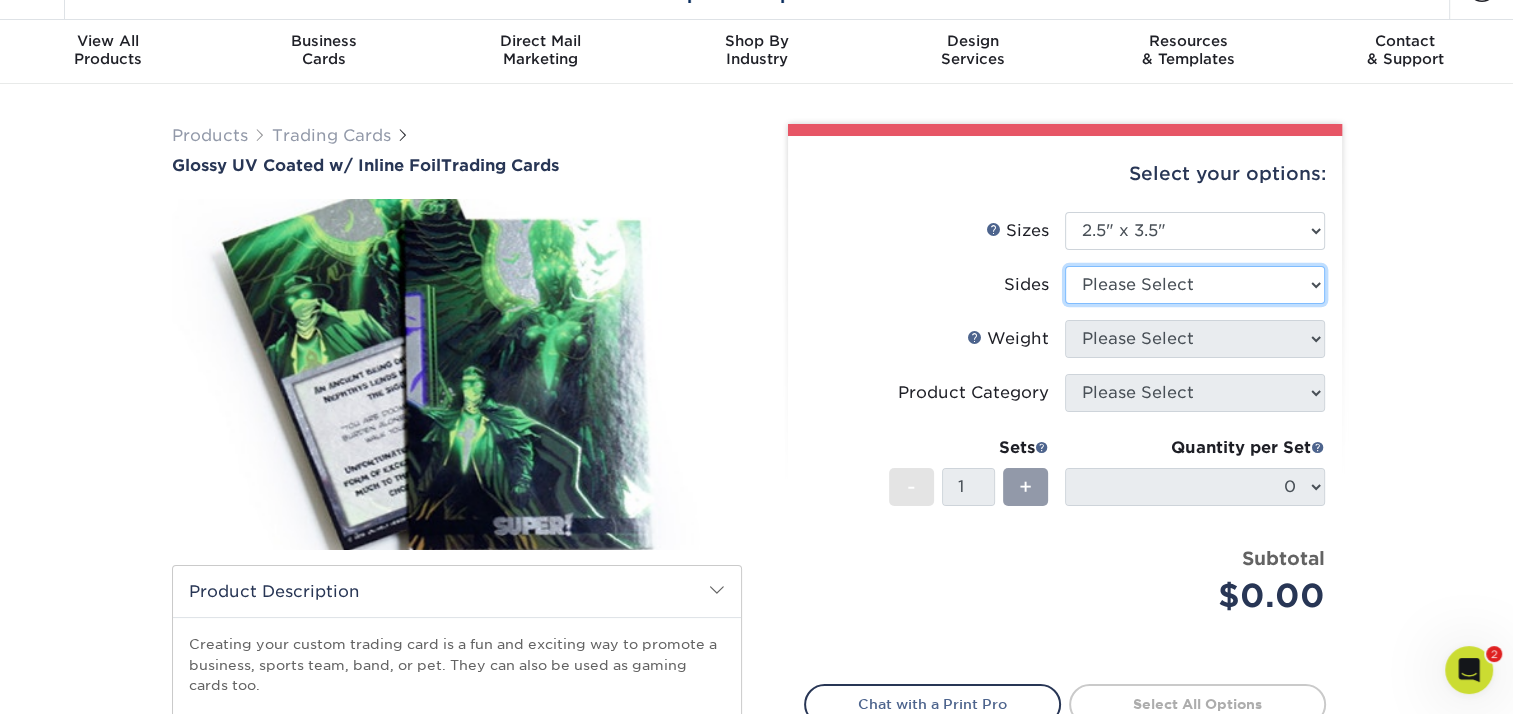 click on "Please Select Print Both Sides - Foil Back Only Print Both Sides - Foil Both Sides Print Both Sides - Foil Front Only Print Front Only - Foil Front Only" at bounding box center (1195, 285) 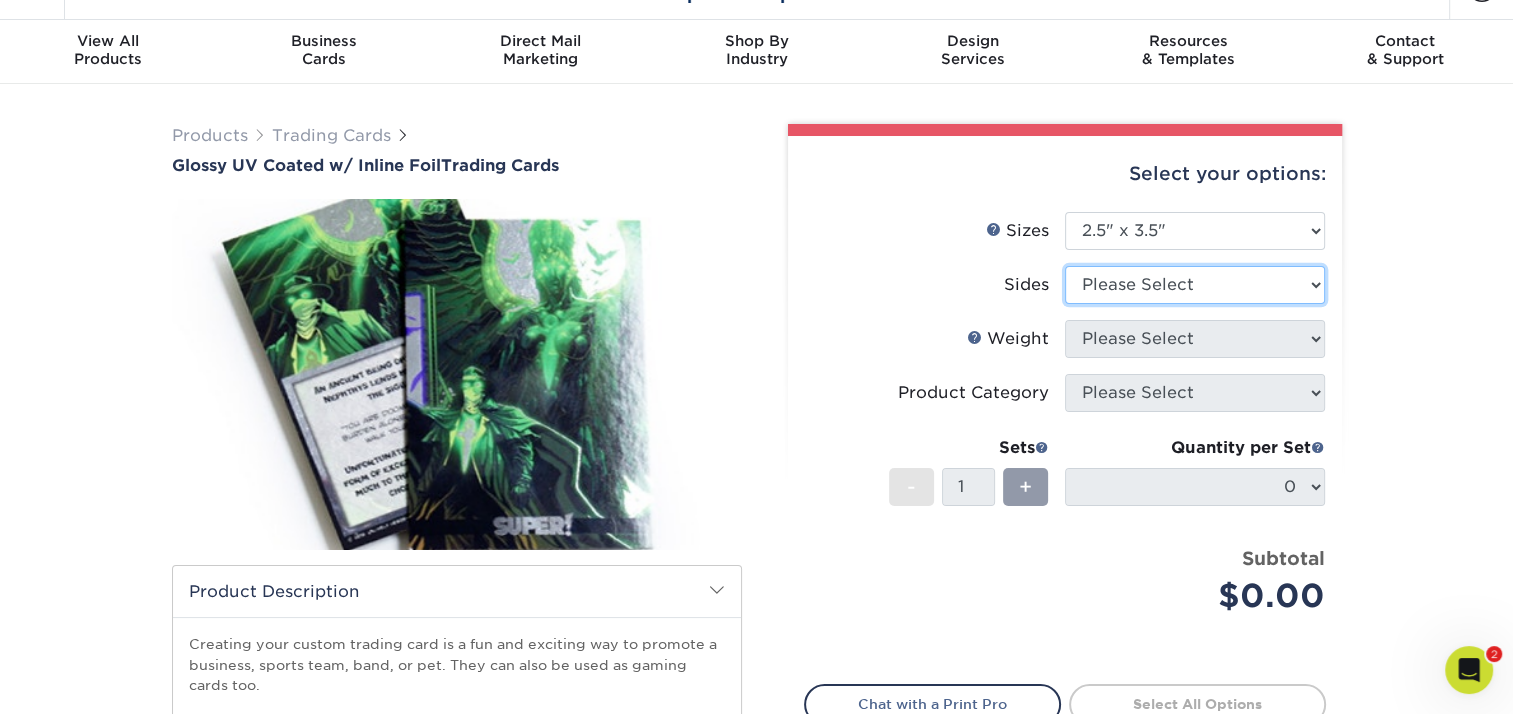 select on "34527644-b4fd-4ffb-9092-1318eefcd9d9" 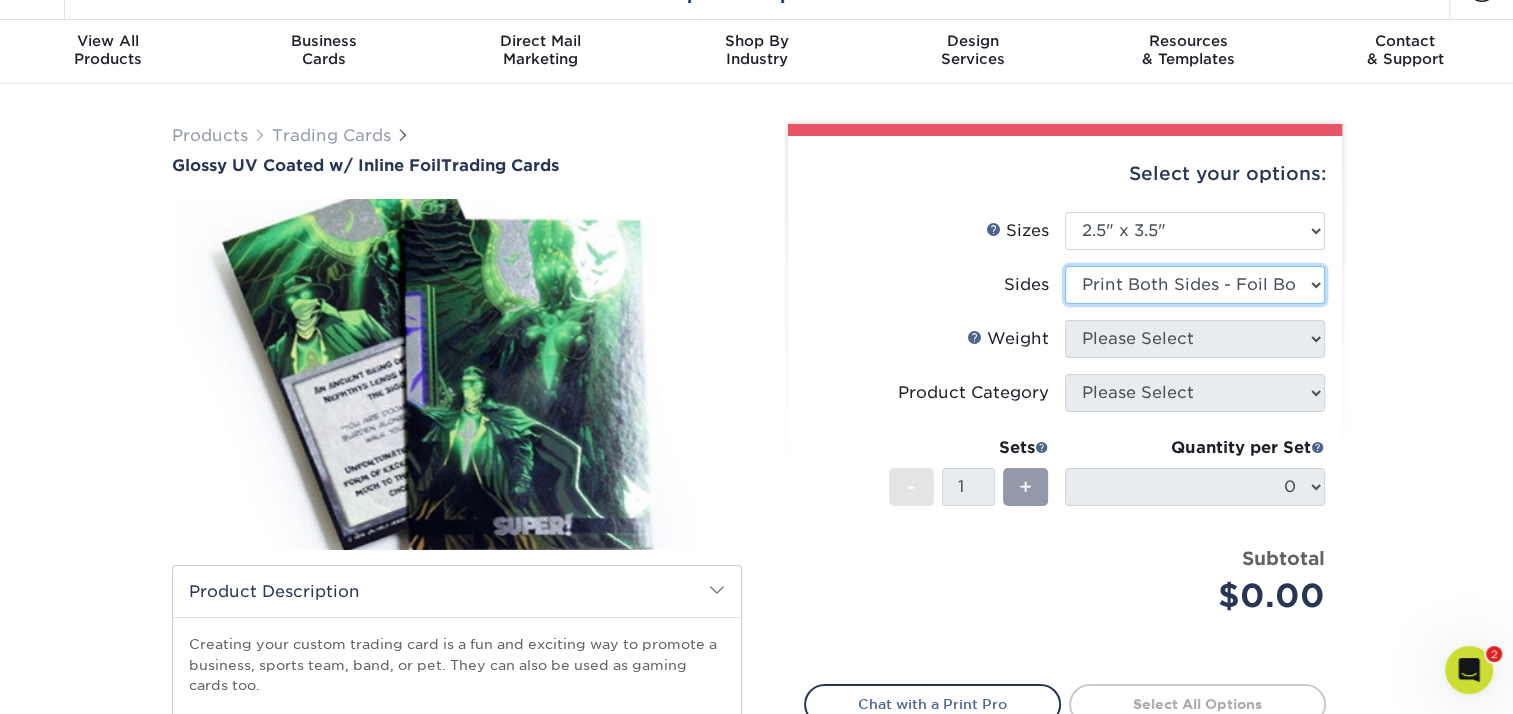 click on "Please Select Print Both Sides - Foil Back Only Print Both Sides - Foil Both Sides Print Both Sides - Foil Front Only Print Front Only - Foil Front Only" at bounding box center [1195, 285] 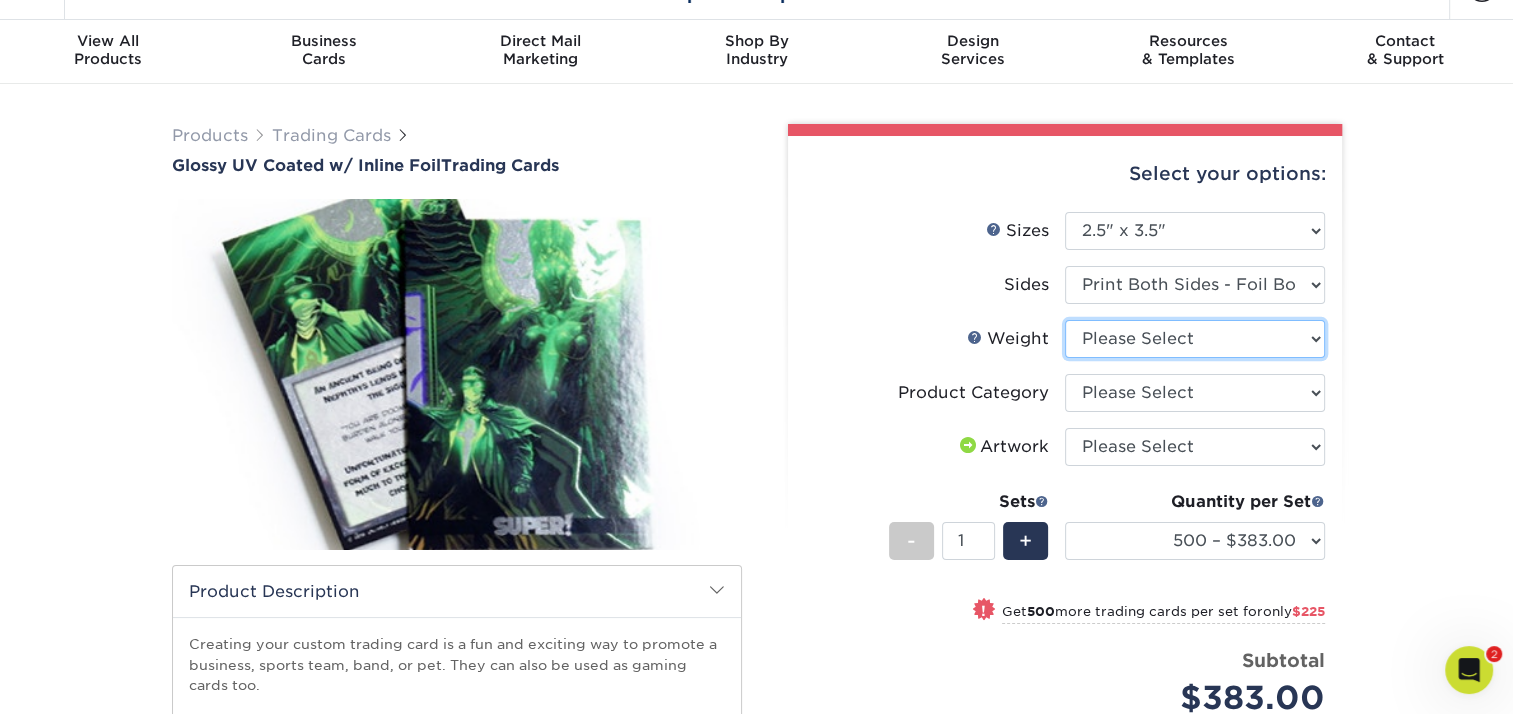 click on "Please Select 16PT" at bounding box center (1195, 339) 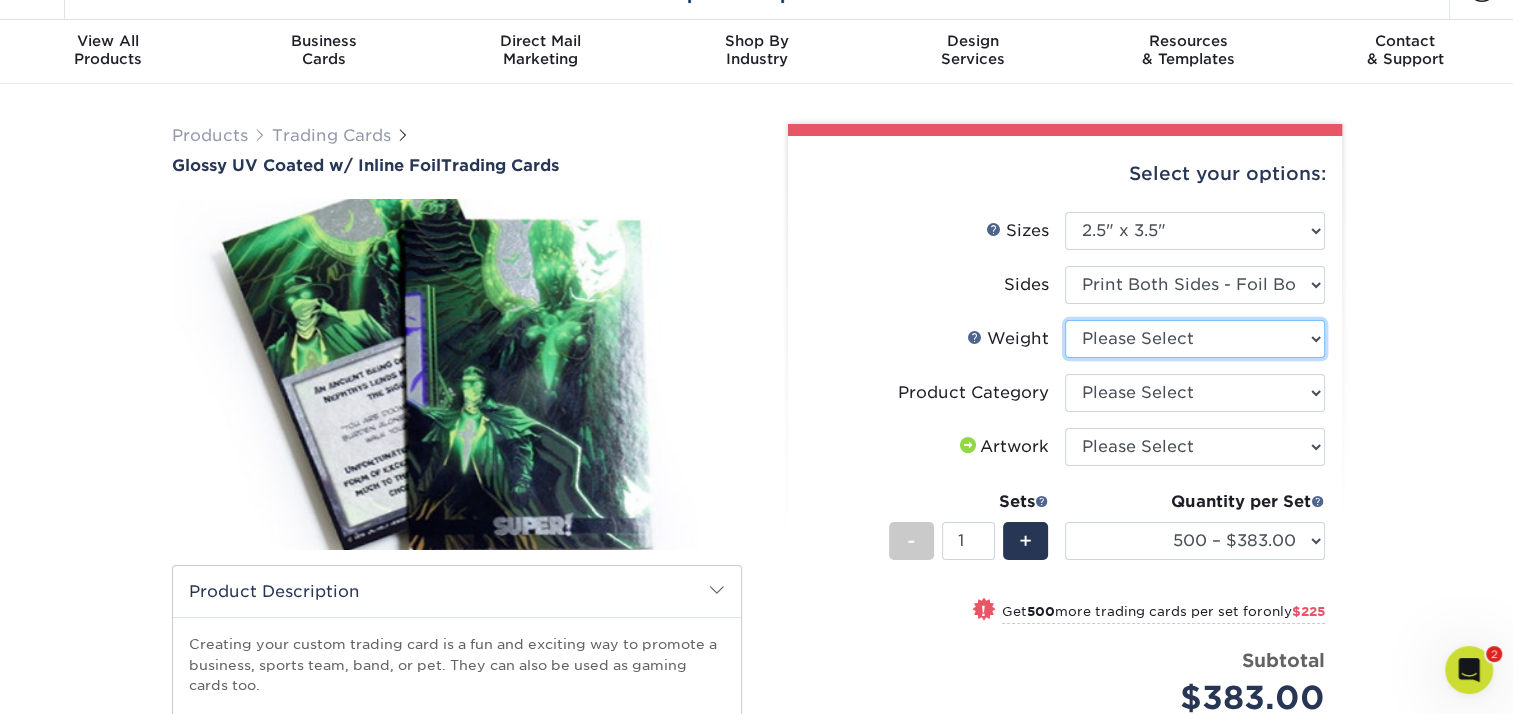select on "16PT" 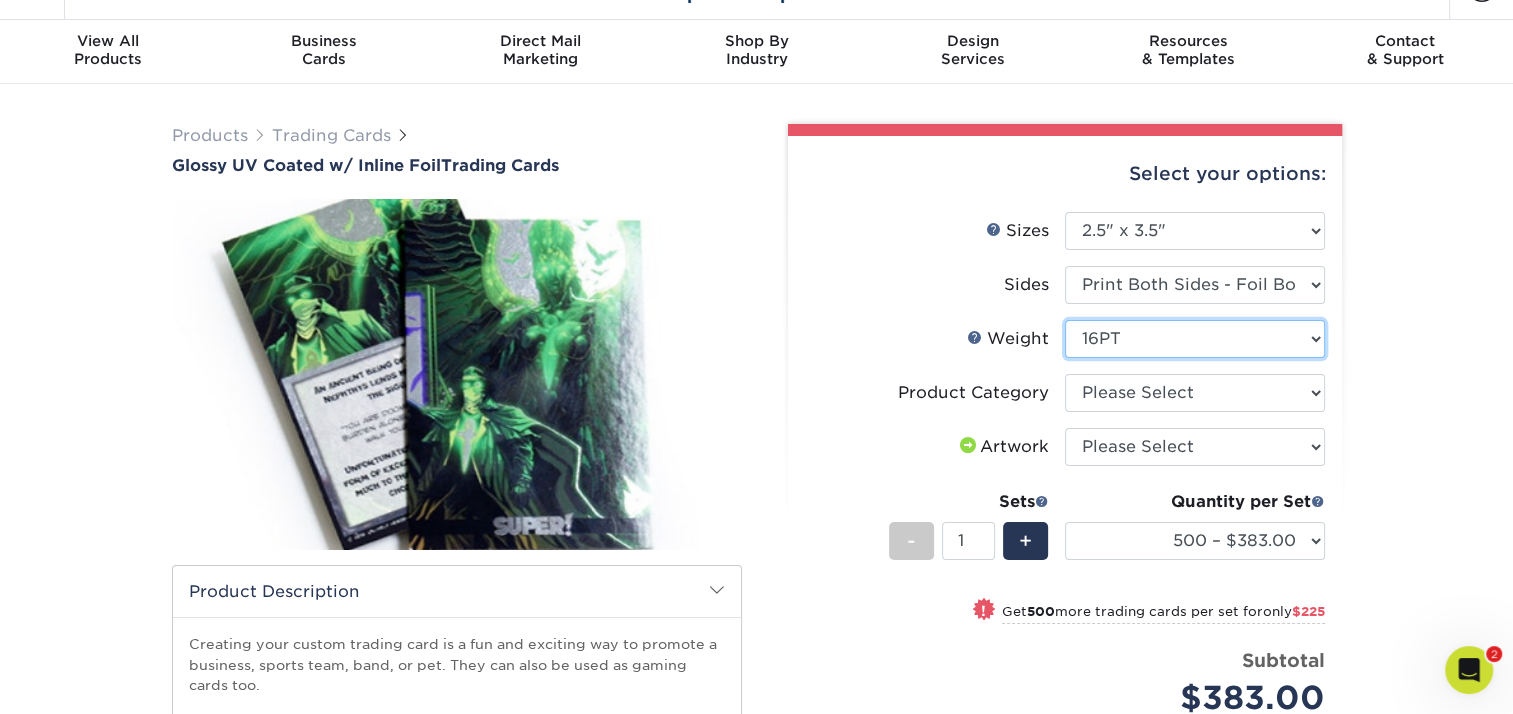 click on "Please Select 16PT" at bounding box center [1195, 339] 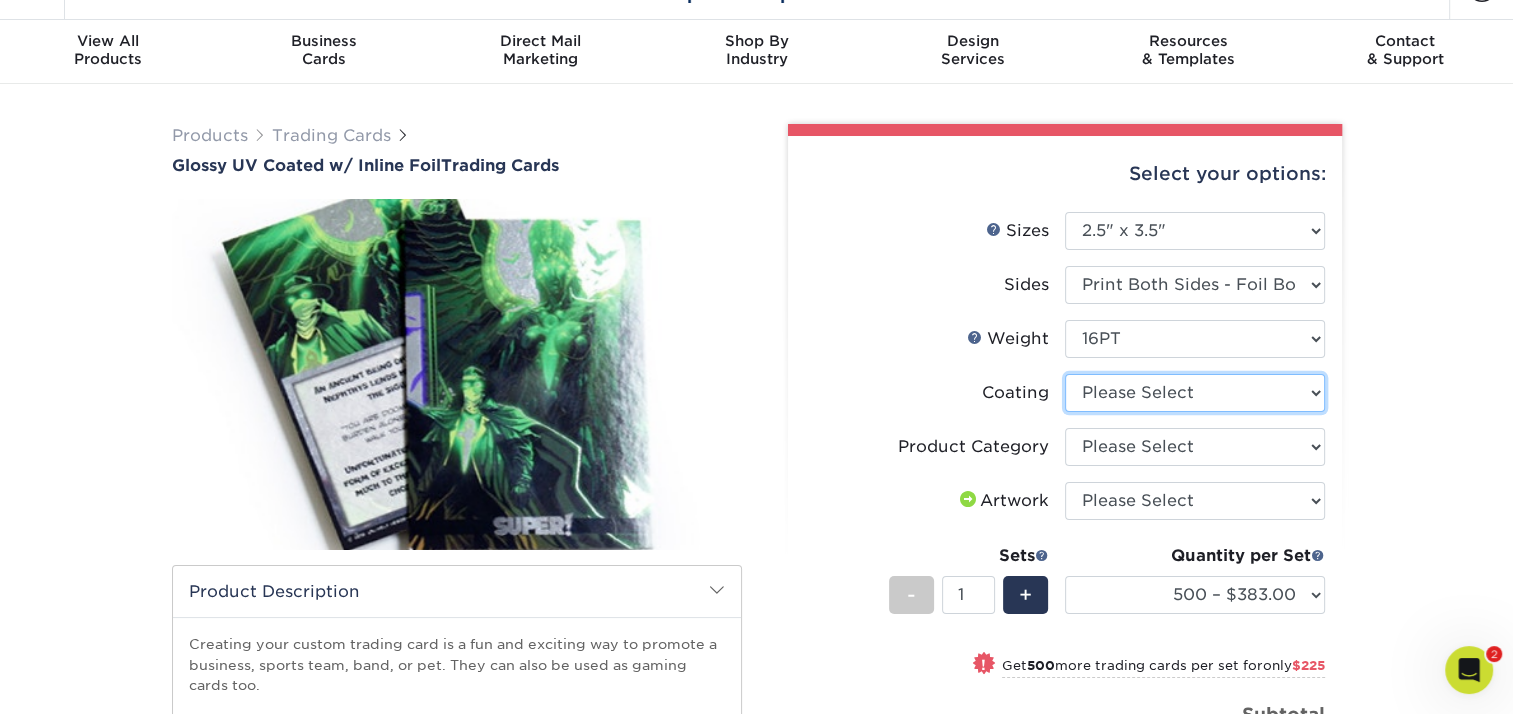 click at bounding box center [1195, 393] 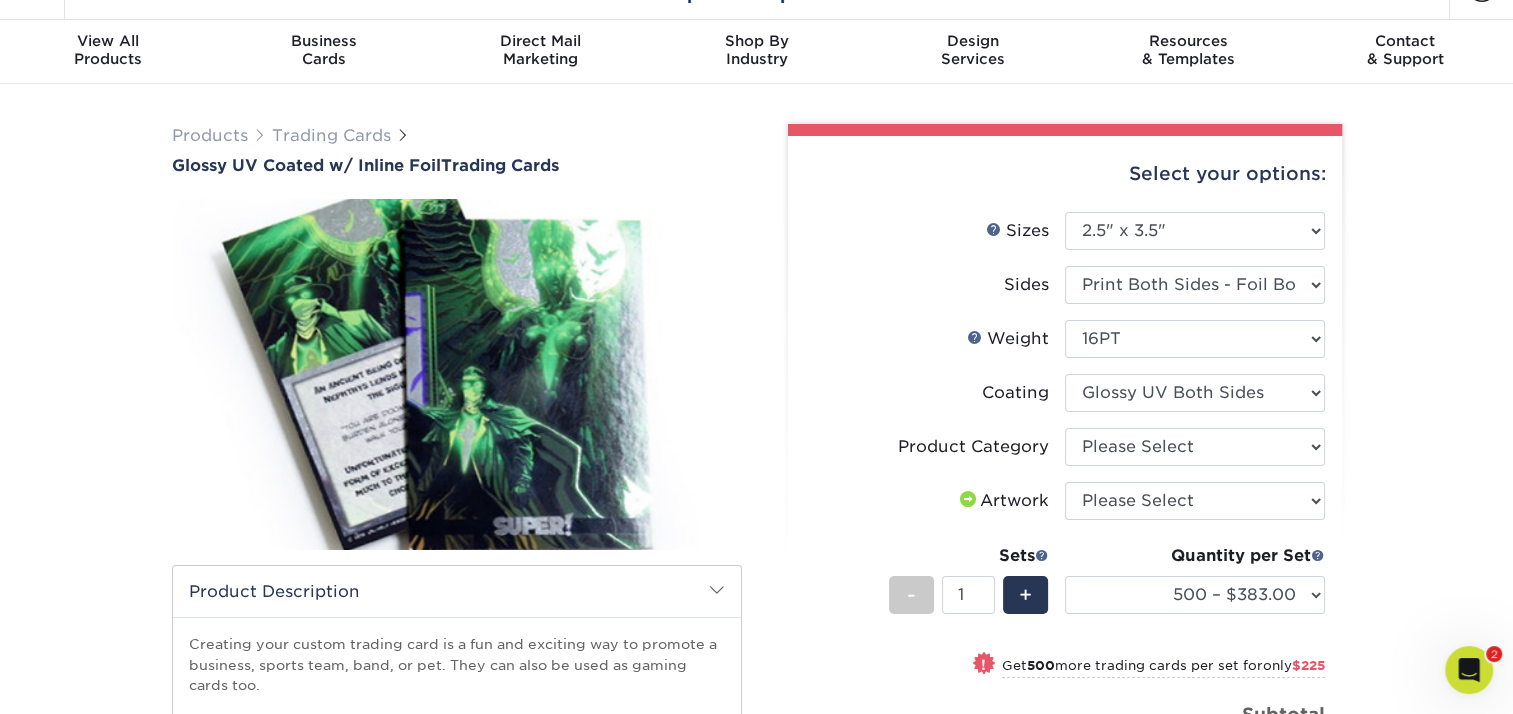click at bounding box center (1195, 393) 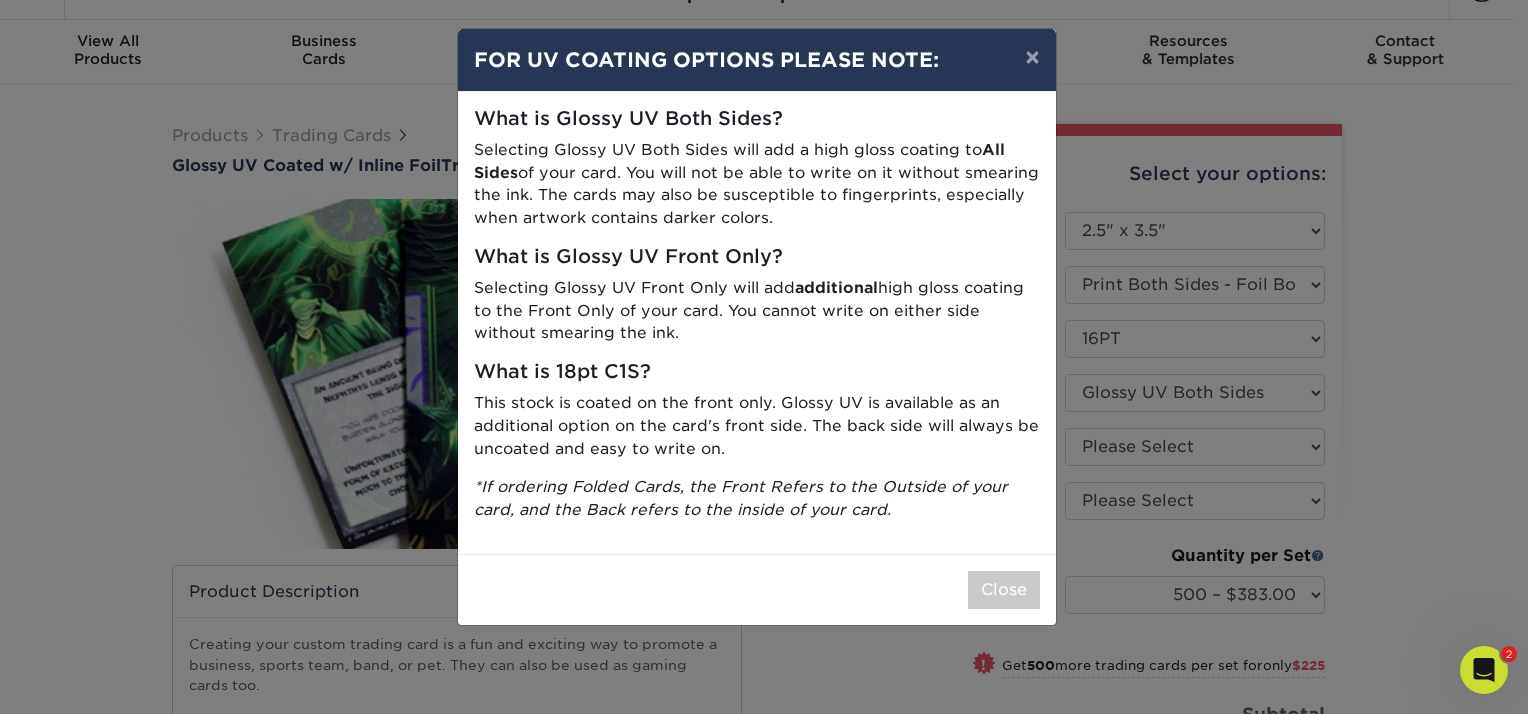 drag, startPoint x: 972, startPoint y: 578, endPoint x: 1391, endPoint y: 423, distance: 446.7505 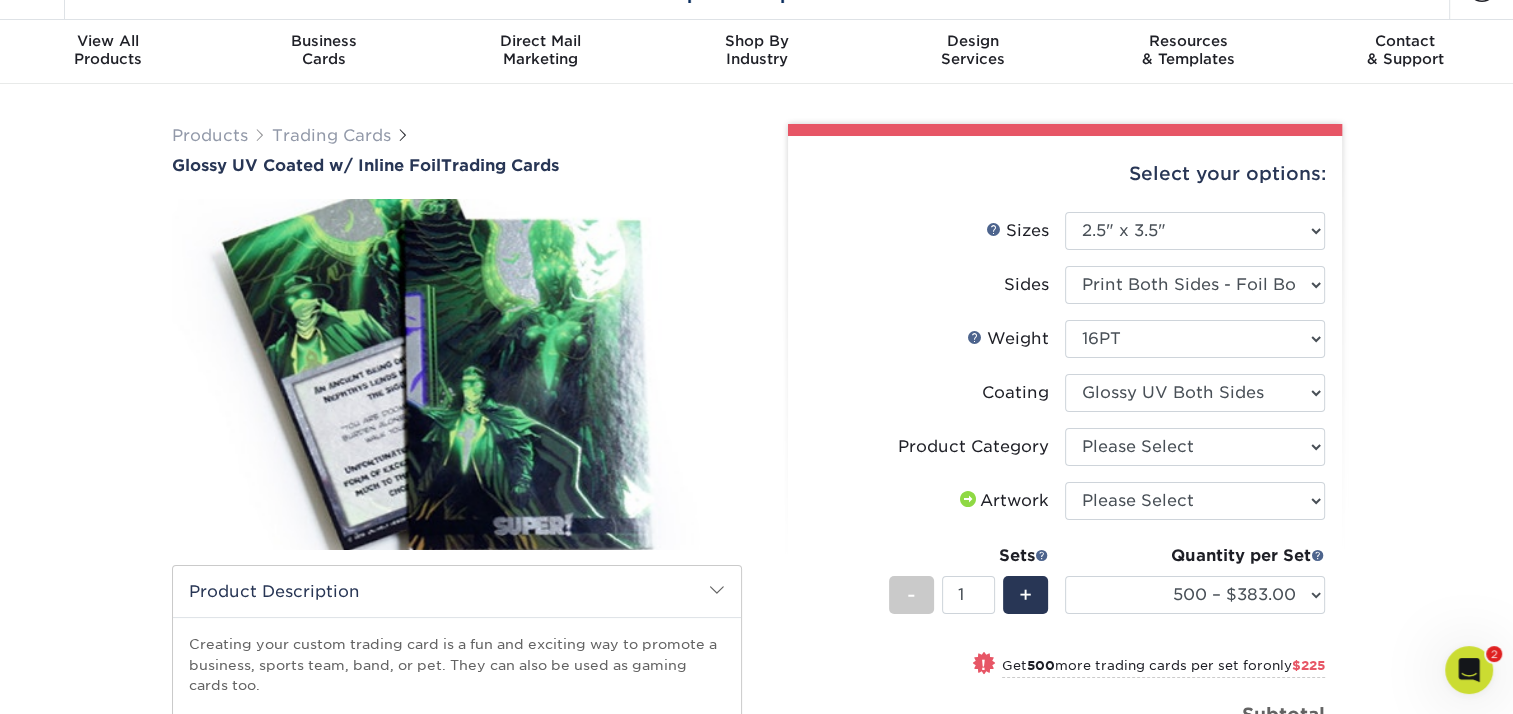 drag, startPoint x: 1300, startPoint y: 450, endPoint x: 1396, endPoint y: 476, distance: 99.458534 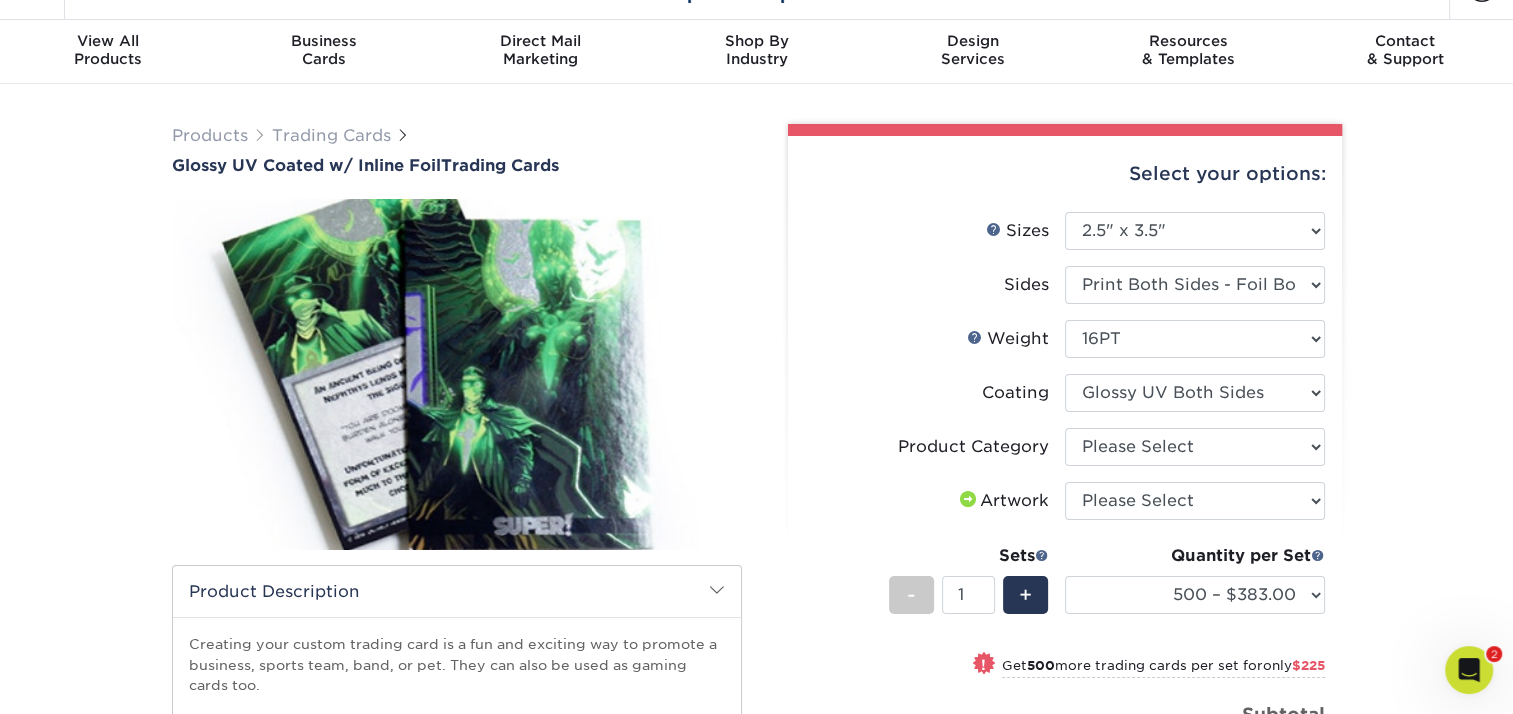 click on "Products
Trading Cards
Glossy UV Coated w/ Inline Foil  Trading Cards
/" at bounding box center (756, 606) 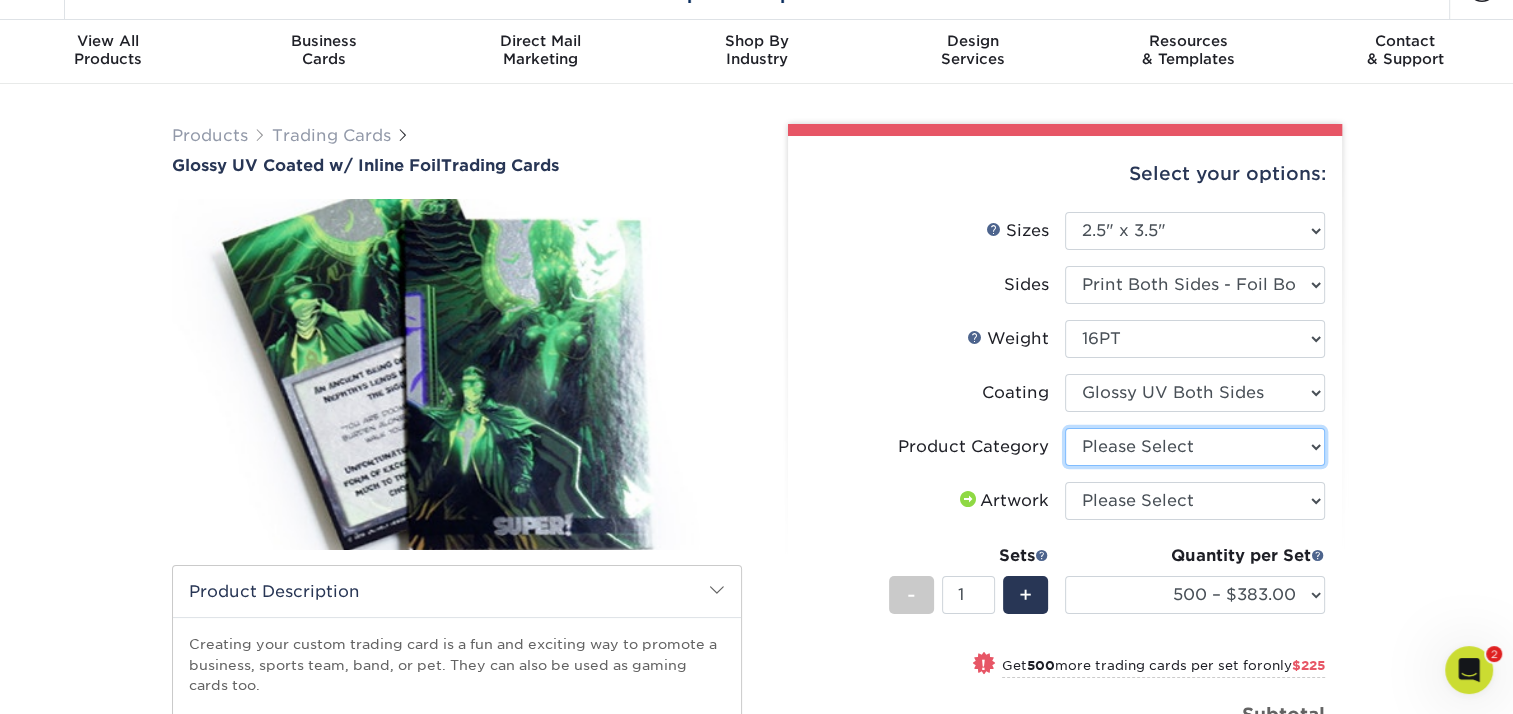 click on "Please Select Trading Cards" at bounding box center [1195, 447] 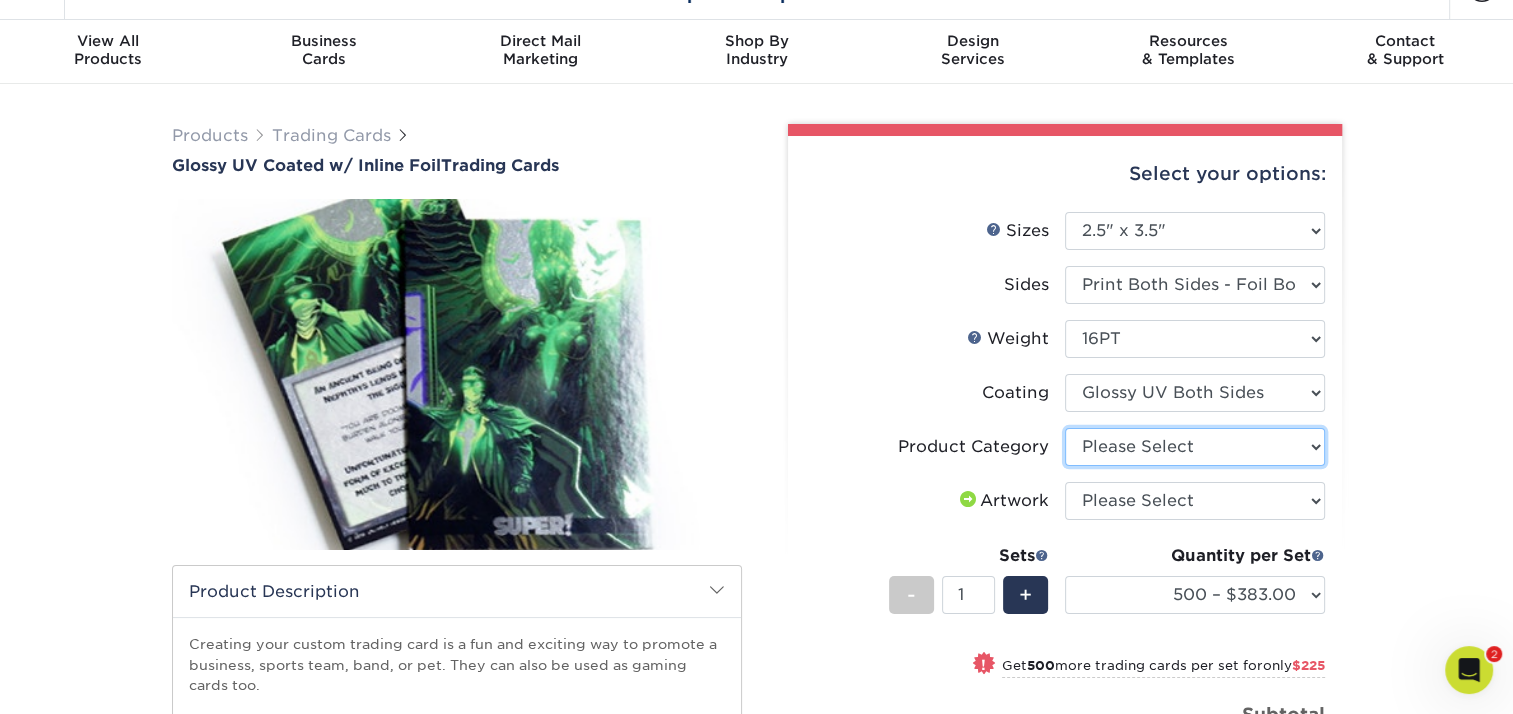 select on "c2f9bce9-36c2-409d-b101-c29d9d031e18" 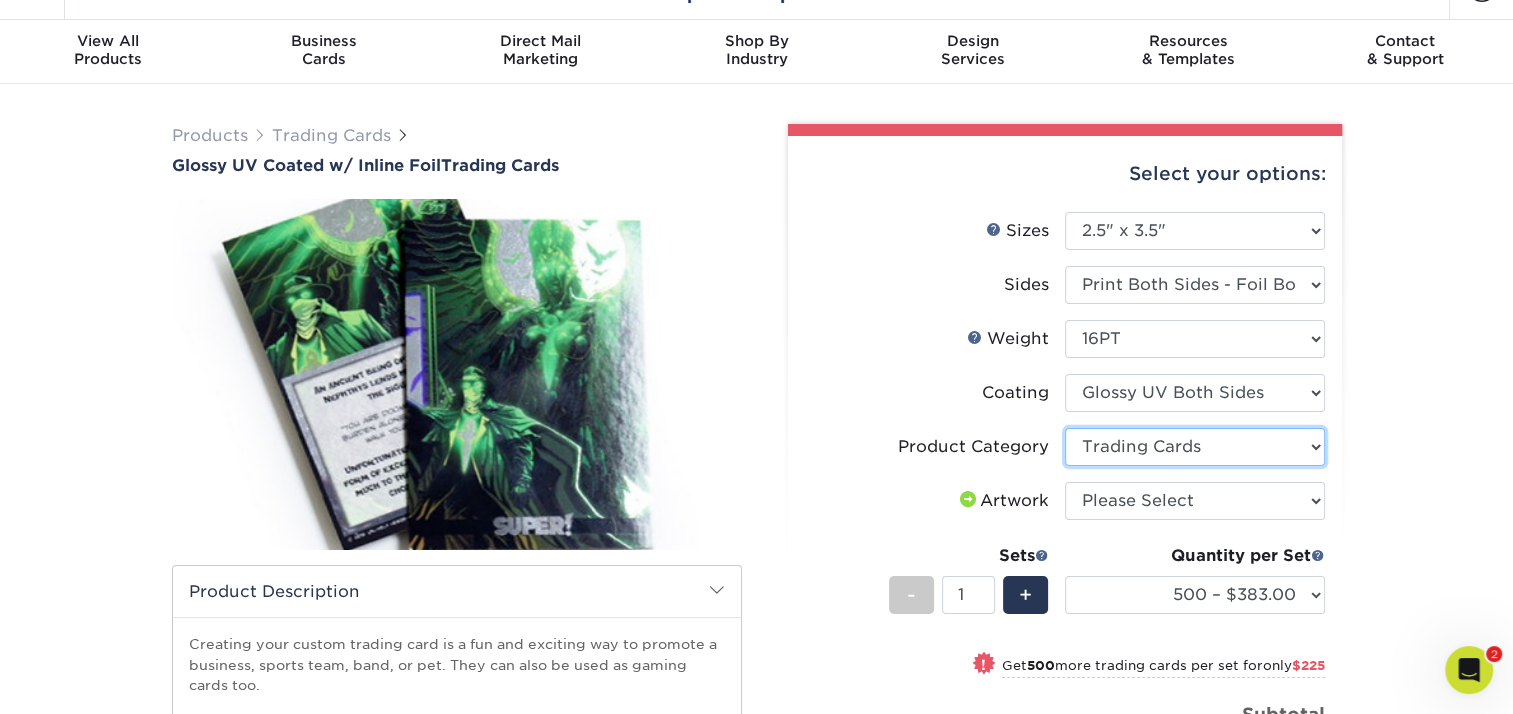 click on "Please Select Trading Cards" at bounding box center [1195, 447] 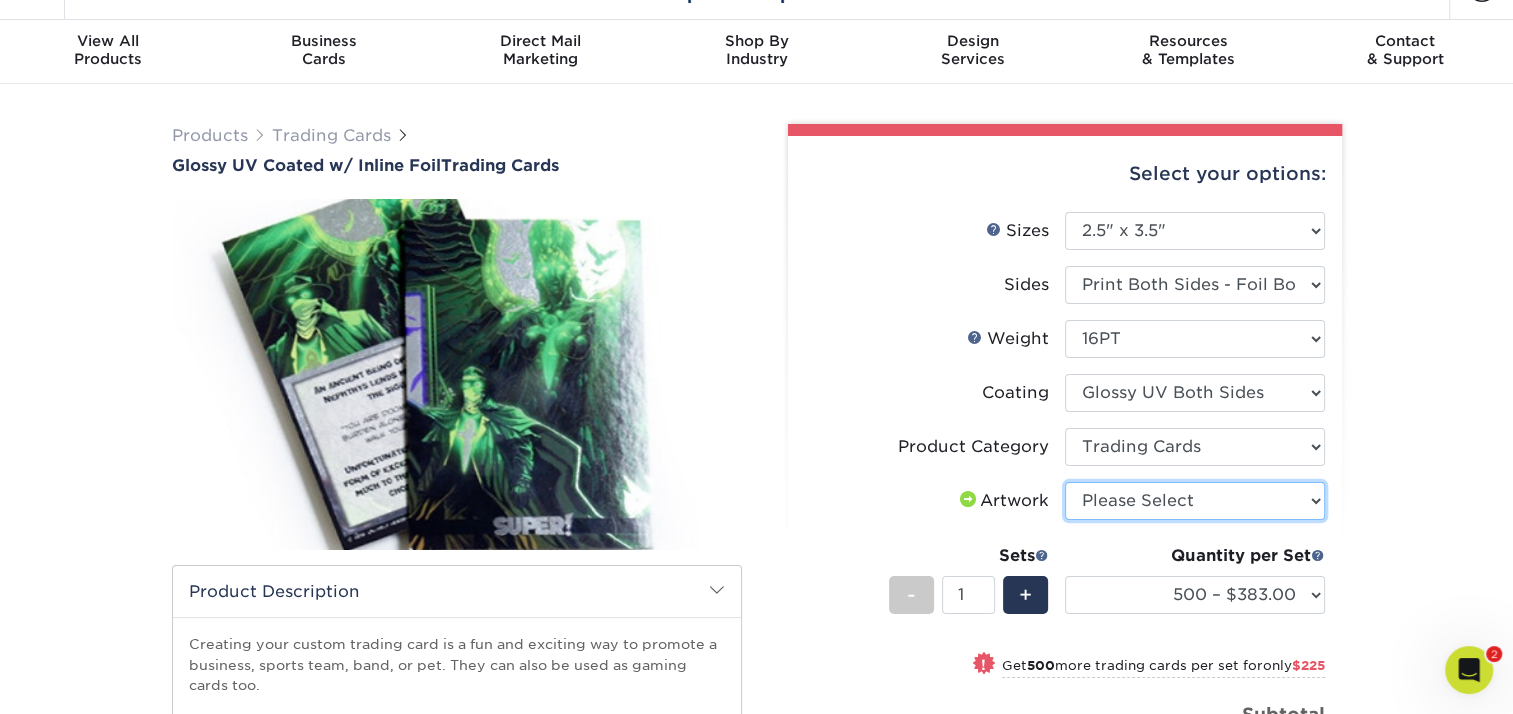 click on "Please Select I will upload files I need a design - $100" at bounding box center [1195, 501] 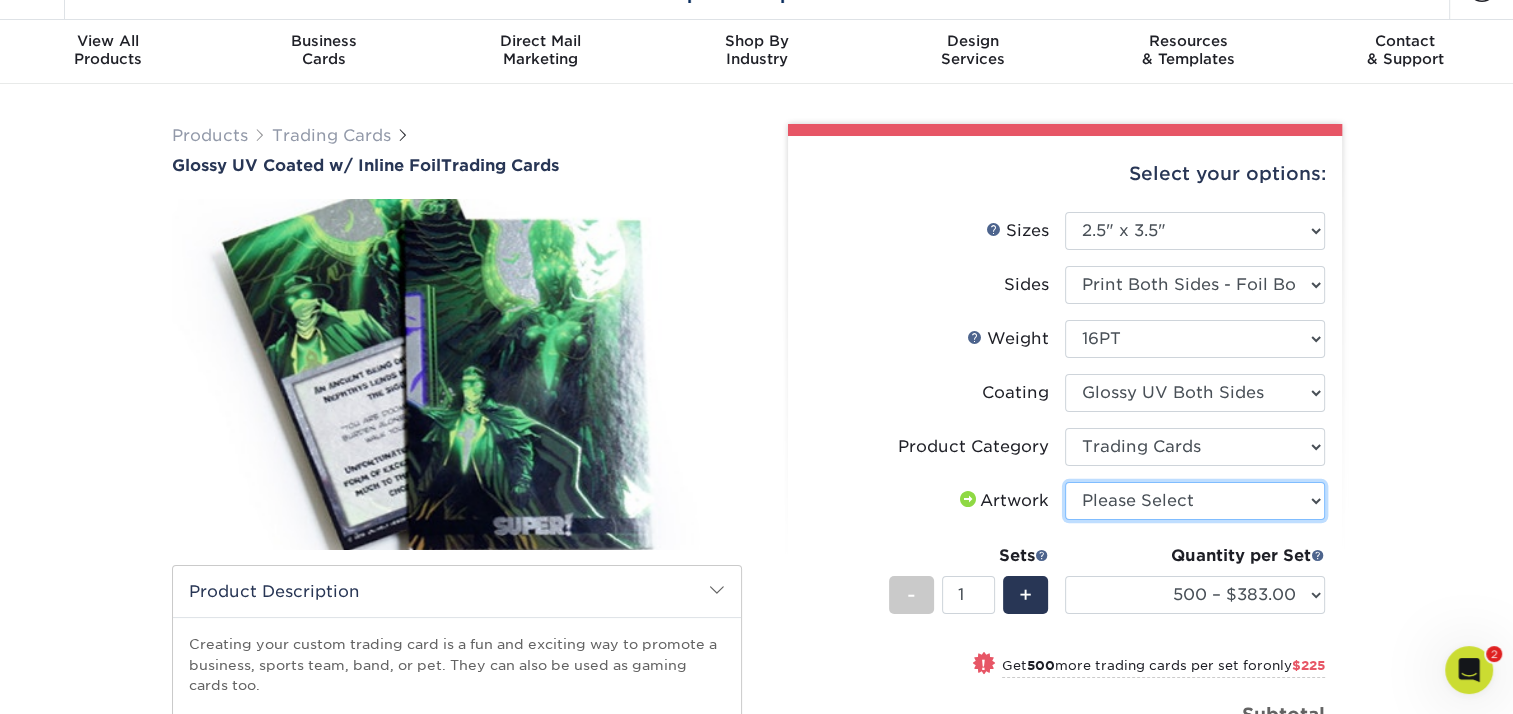 select on "upload" 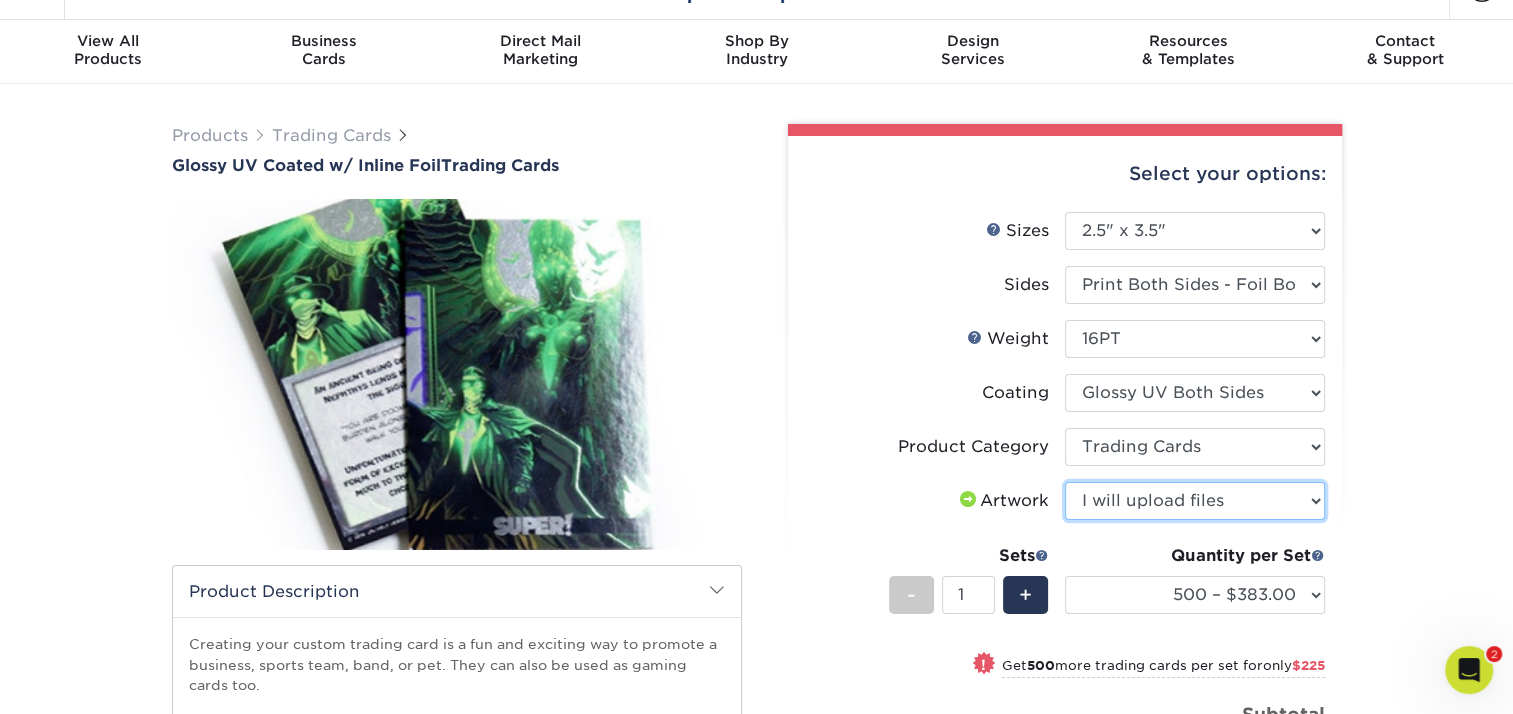 click on "Please Select I will upload files I need a design - $100" at bounding box center (1195, 501) 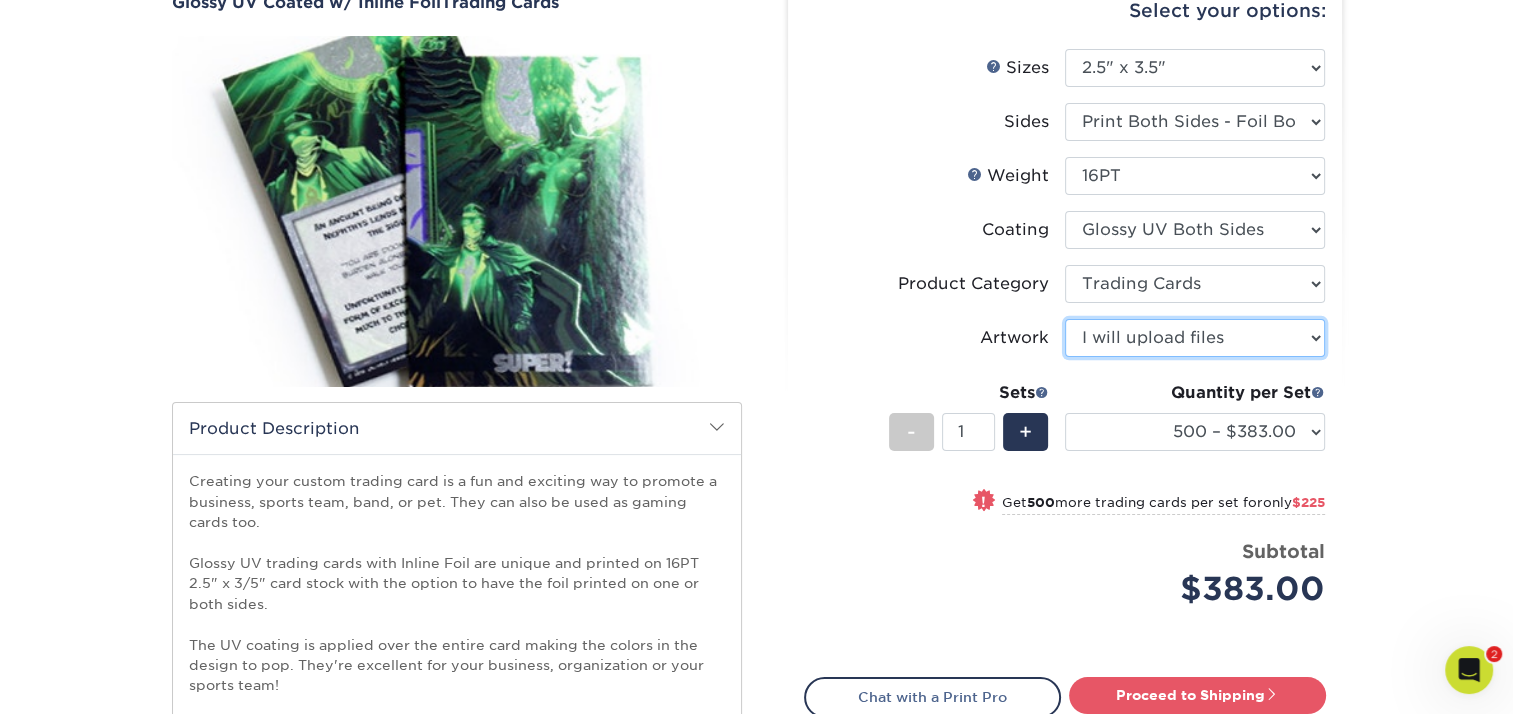 scroll, scrollTop: 205, scrollLeft: 0, axis: vertical 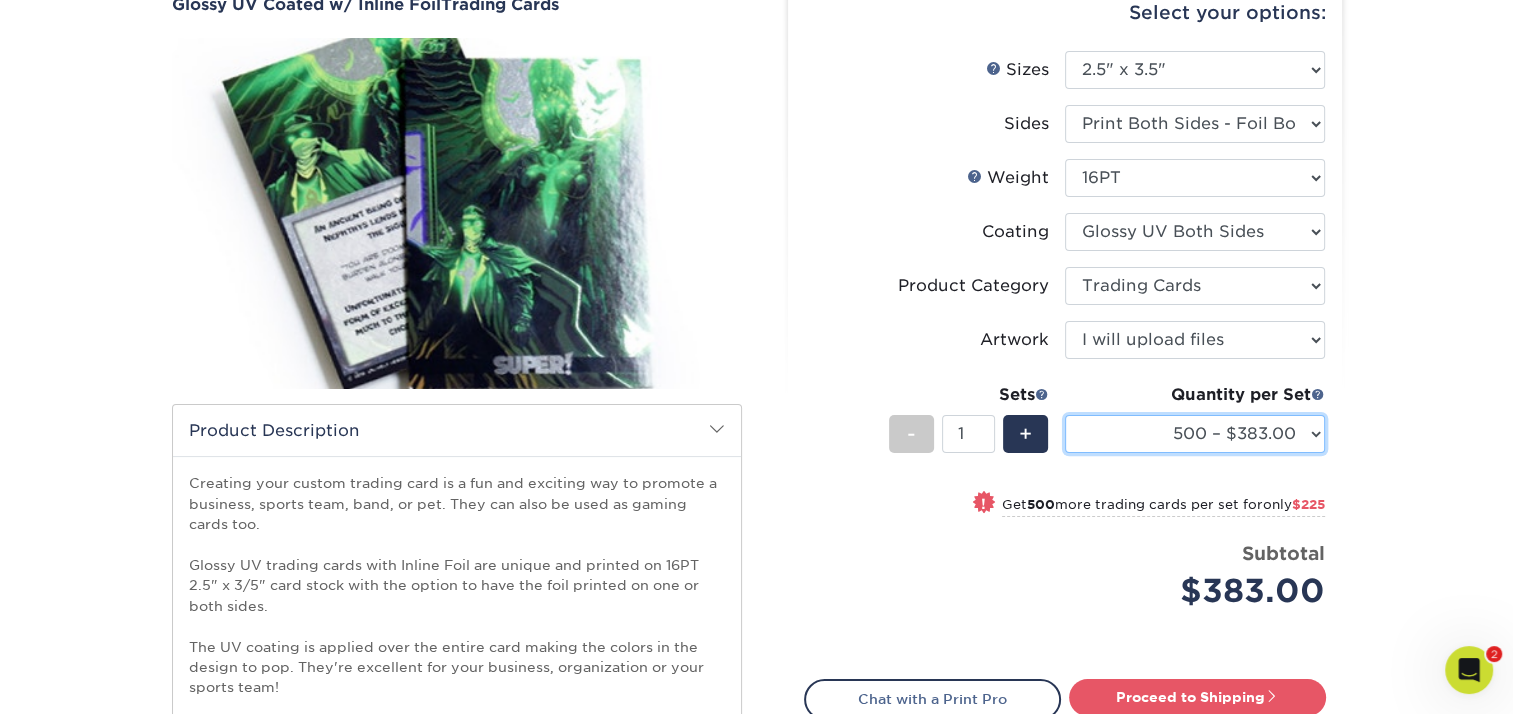 click on "500 – $383.00 1000 – $608.00 2500 – $883.00 5000 – $1252.00" at bounding box center (1195, 434) 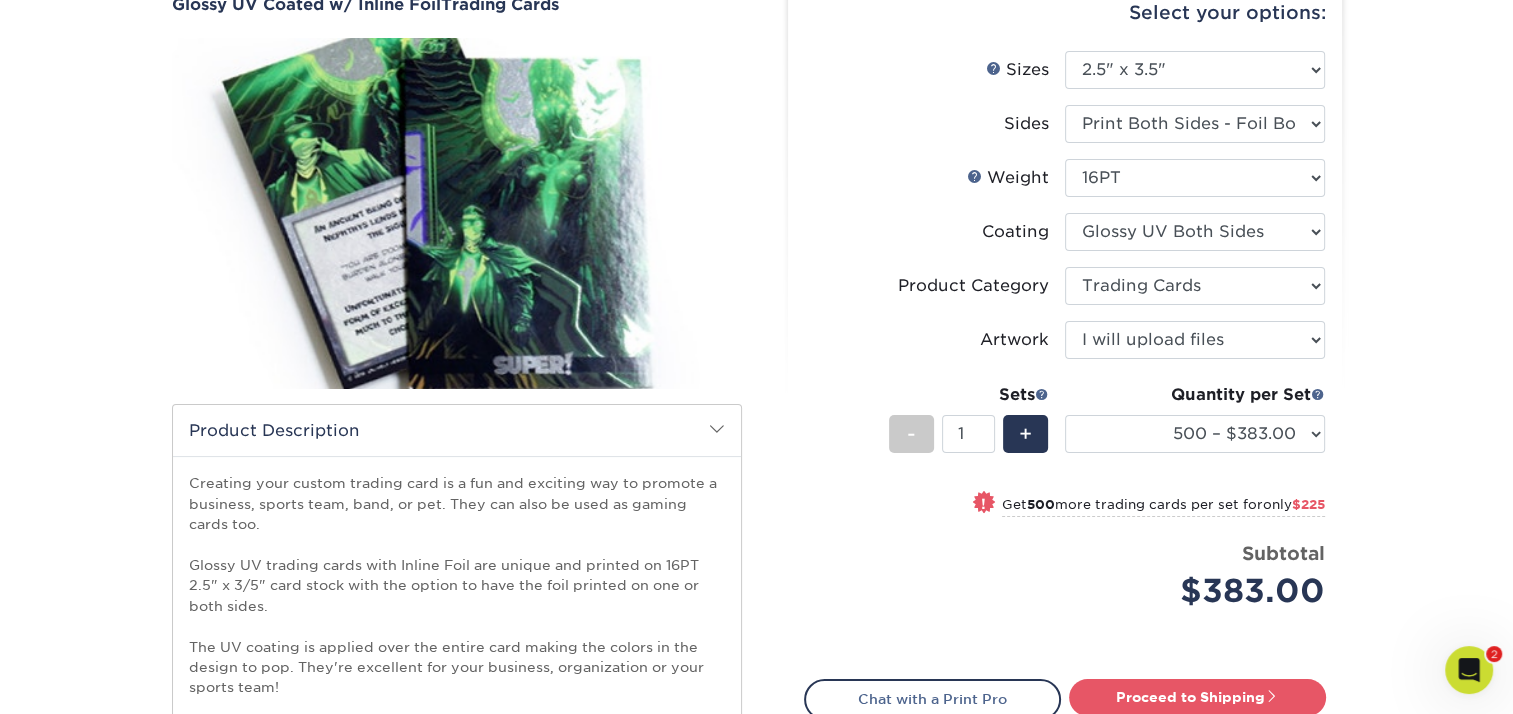 click on "Select your options:
Sizes Help Sizes
Please Select 2.5" x 3.5" Sides - 1" at bounding box center (1057, 437) 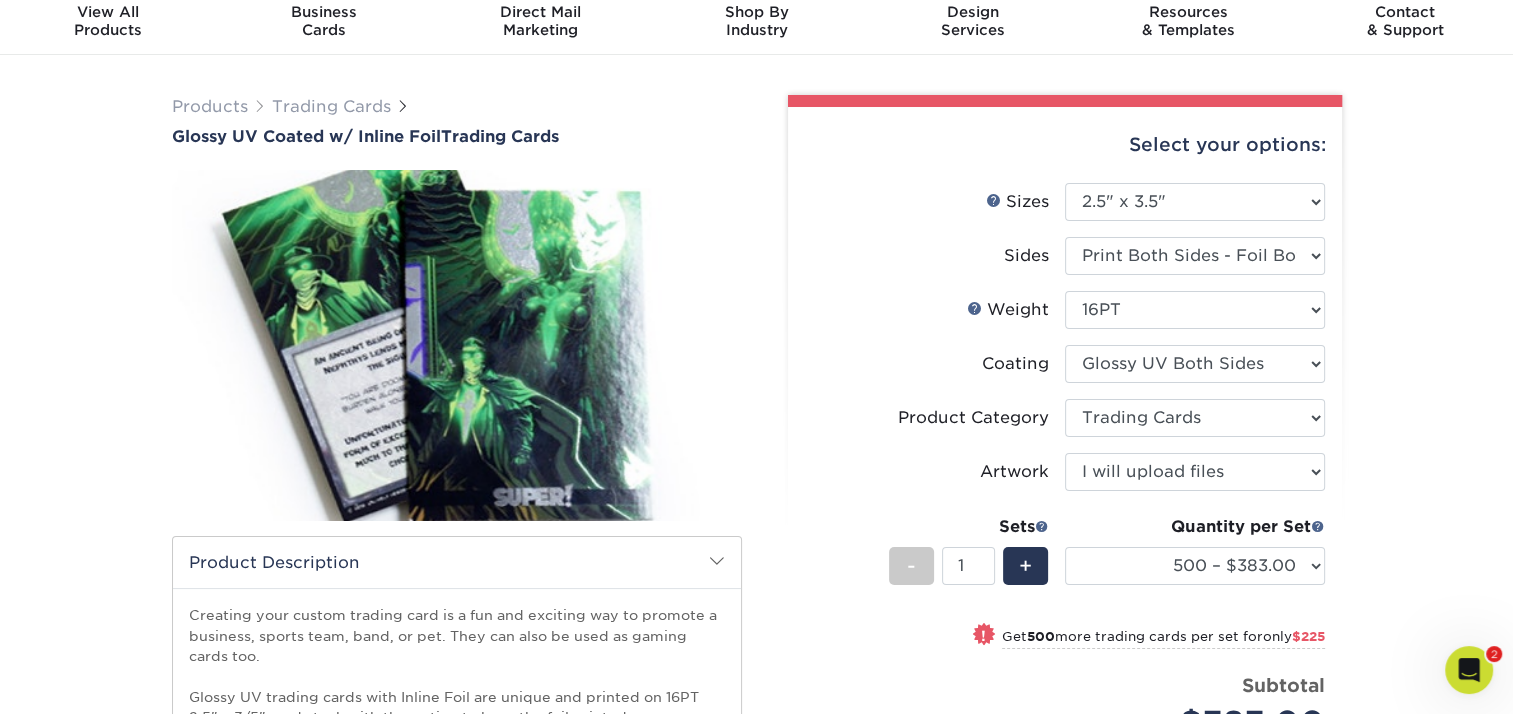 scroll, scrollTop: 67, scrollLeft: 0, axis: vertical 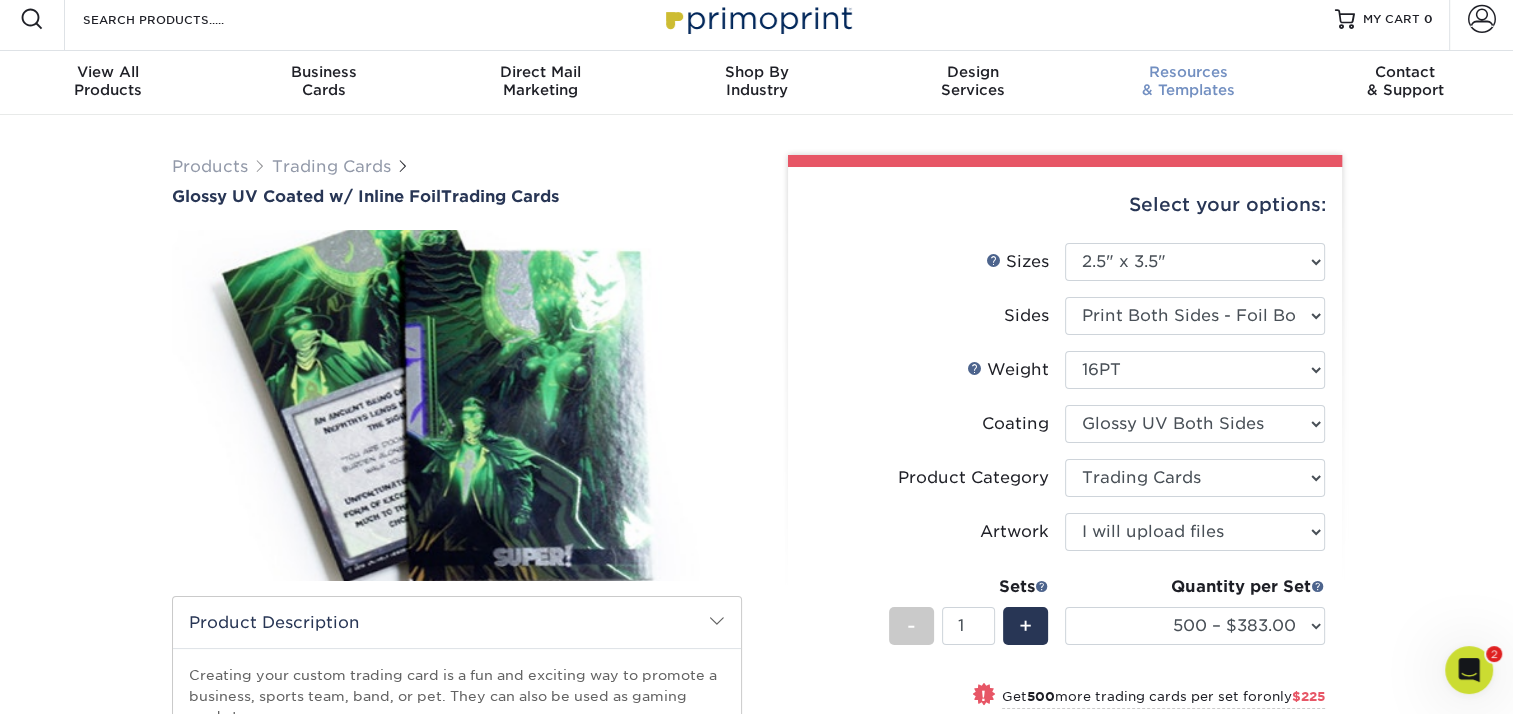 click on "Resources" at bounding box center [1189, 72] 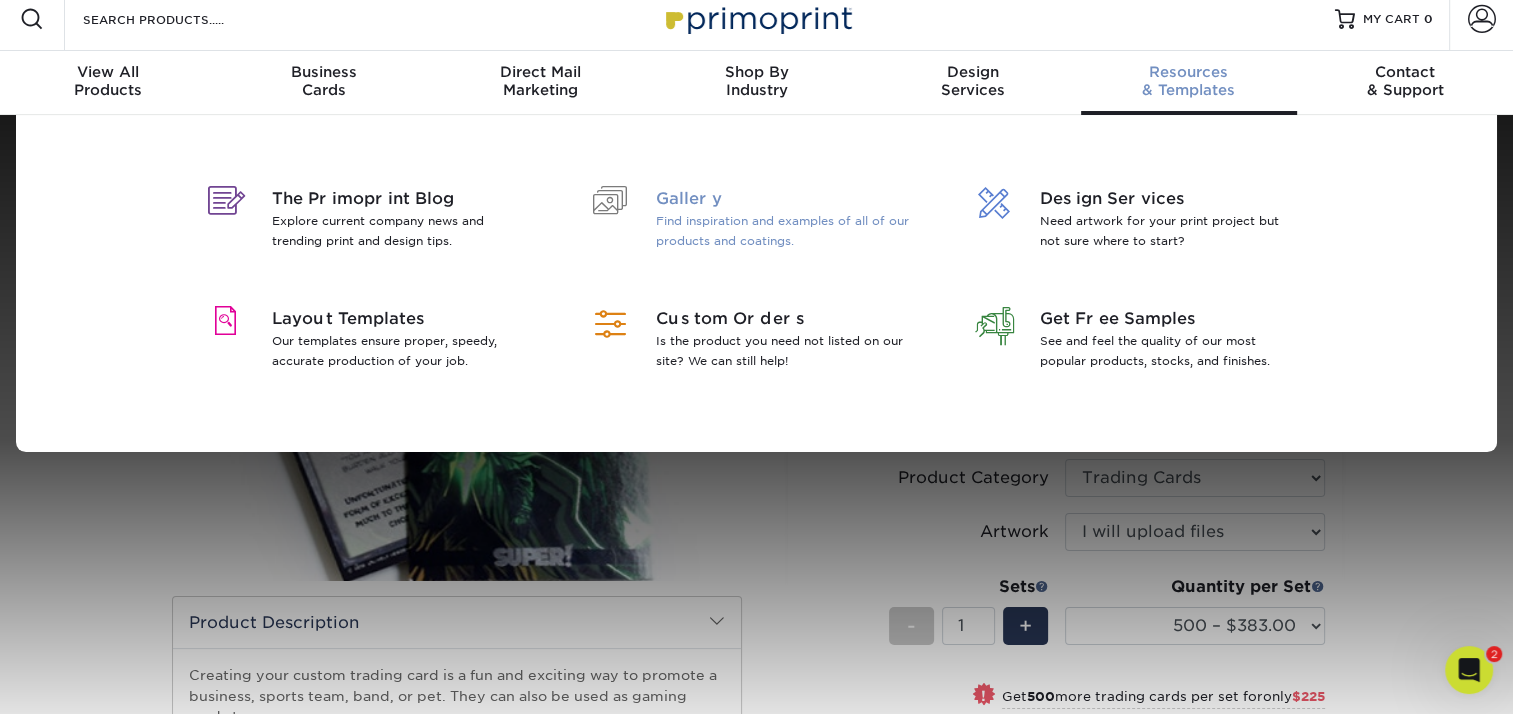 click on "Gallery" at bounding box center (785, 199) 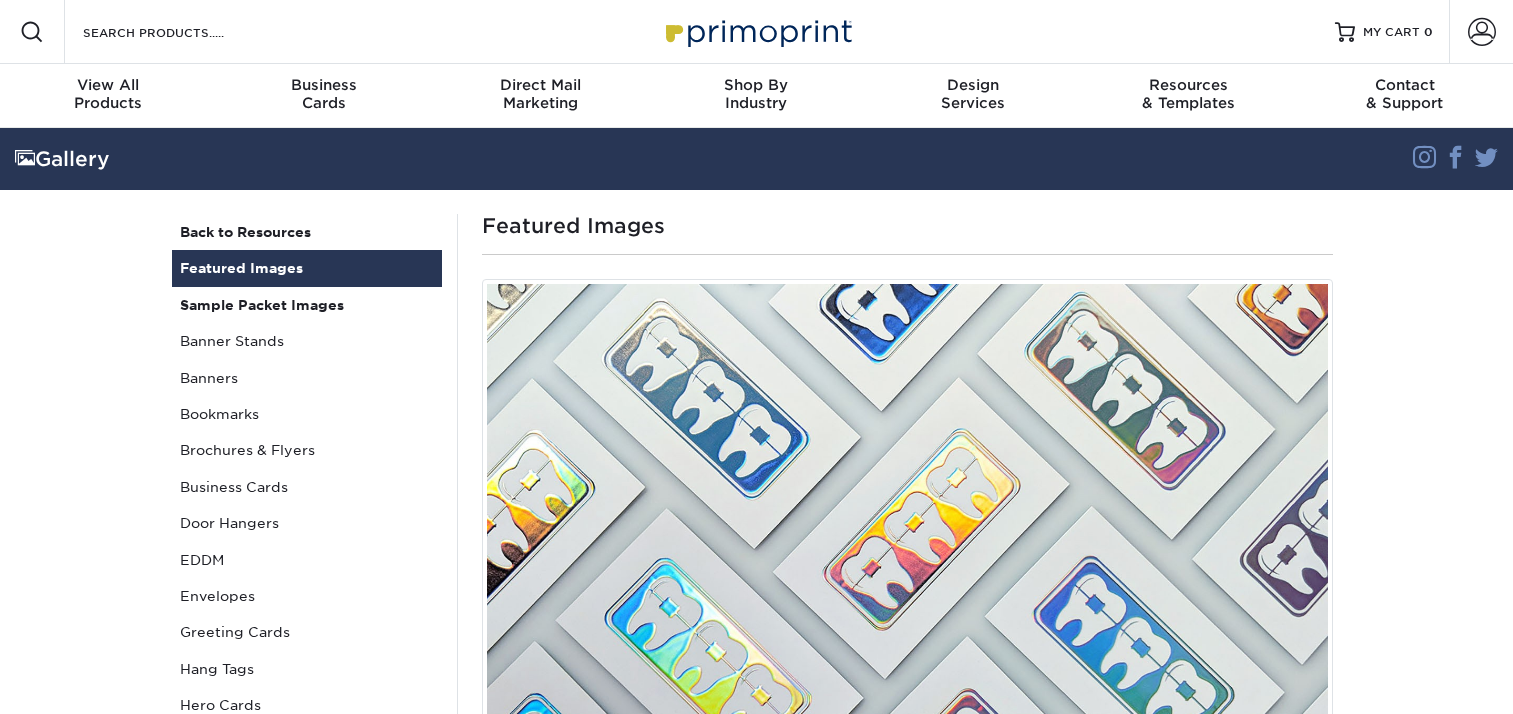 scroll, scrollTop: 0, scrollLeft: 0, axis: both 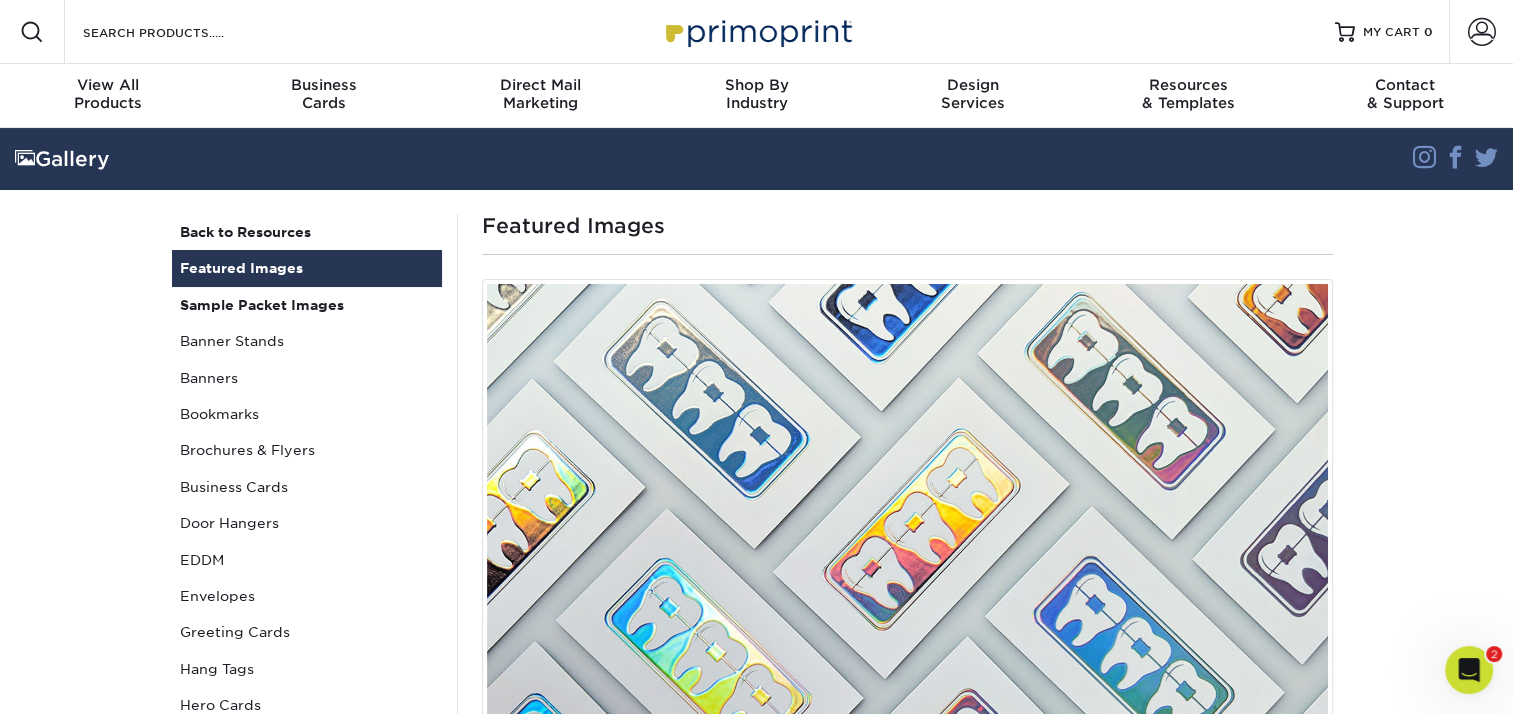 drag, startPoint x: 1427, startPoint y: 283, endPoint x: 1268, endPoint y: 211, distance: 174.54225 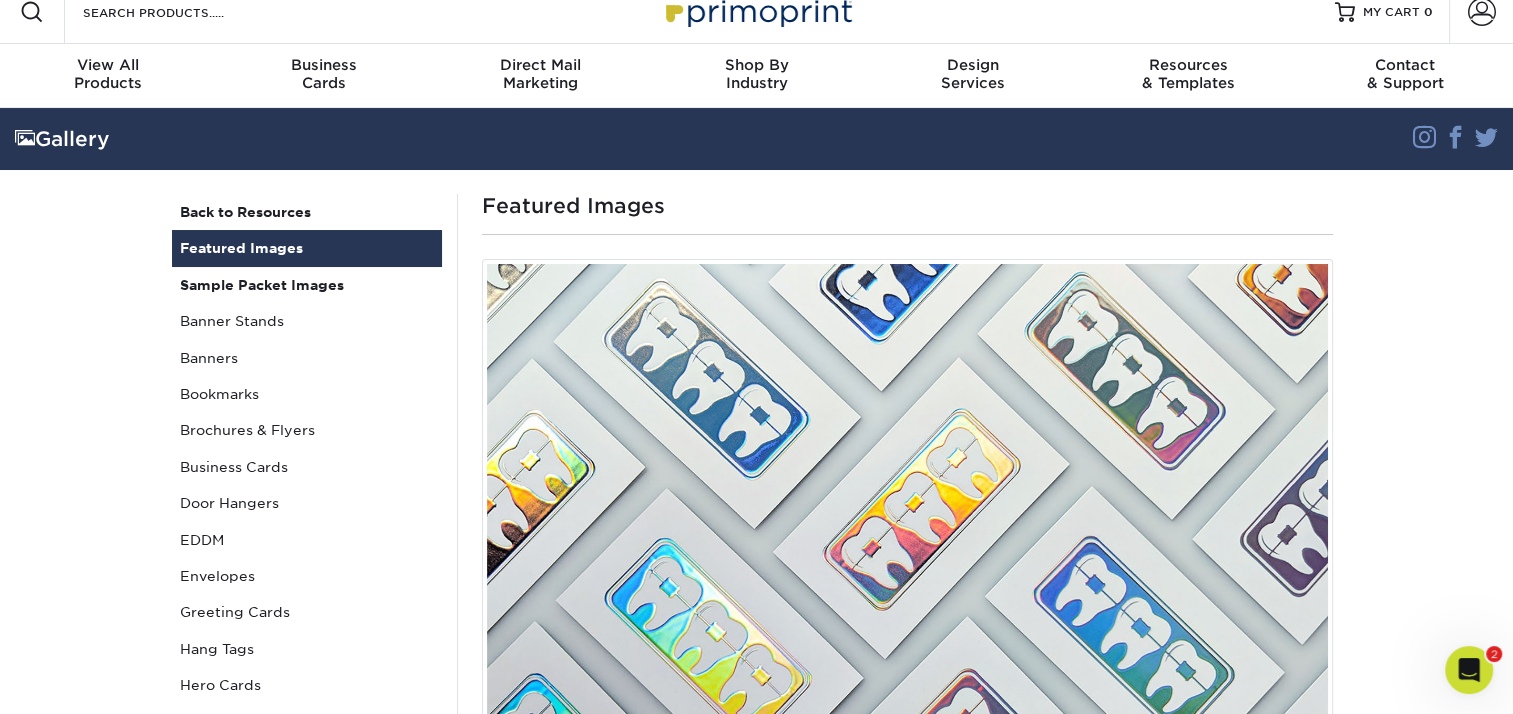 scroll, scrollTop: 0, scrollLeft: 0, axis: both 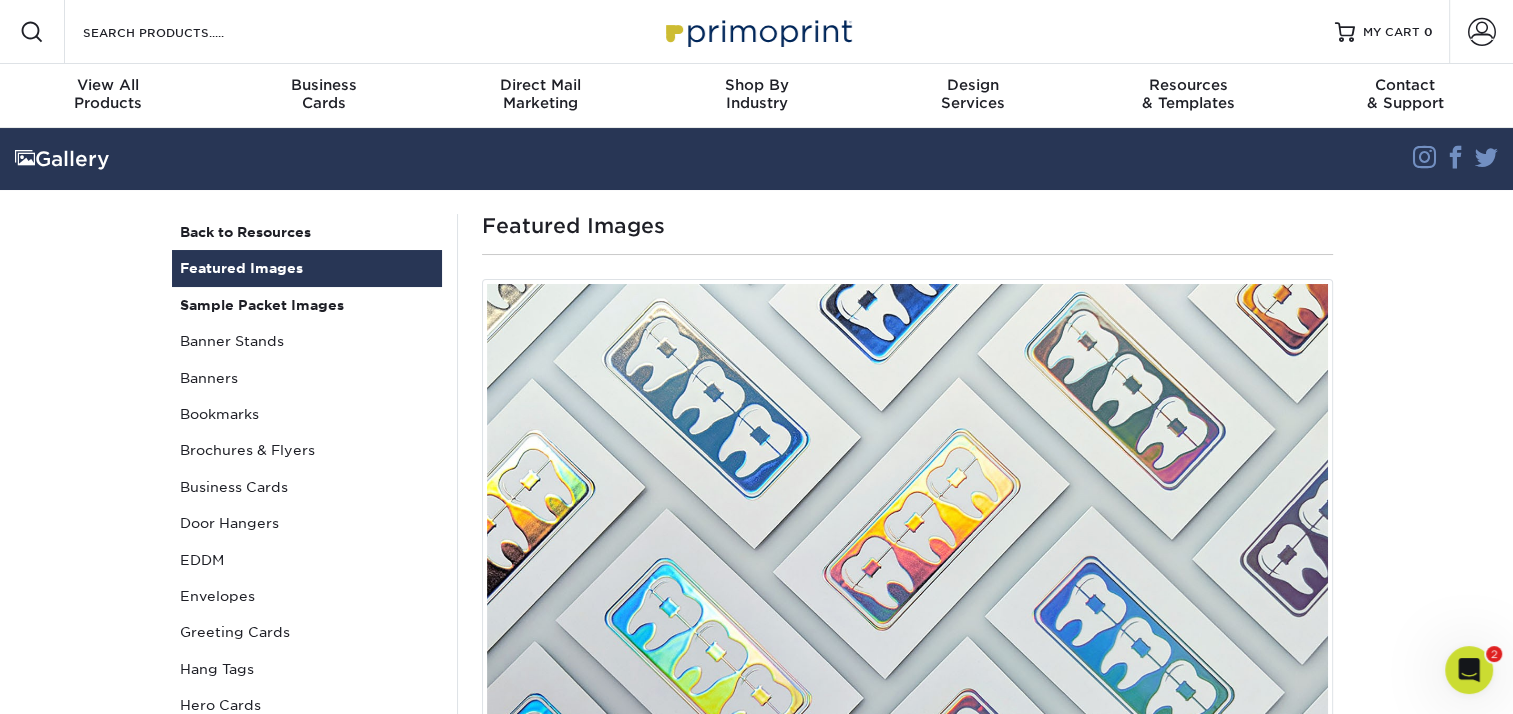 click on "Gallery
Instagram
Facebook
Twitter
Gallery
Back to Resources
Featured Images
Sample Packet Images
Banner Stands
Banners
Bookmarks
Brochures & Flyers
Business Cards
Door Hangers
EDDM
Envelopes
Greeting Cards
Hang Tags
Hero Cards
Invitations and Announcements
Large Format Printing" at bounding box center [756, 4949] 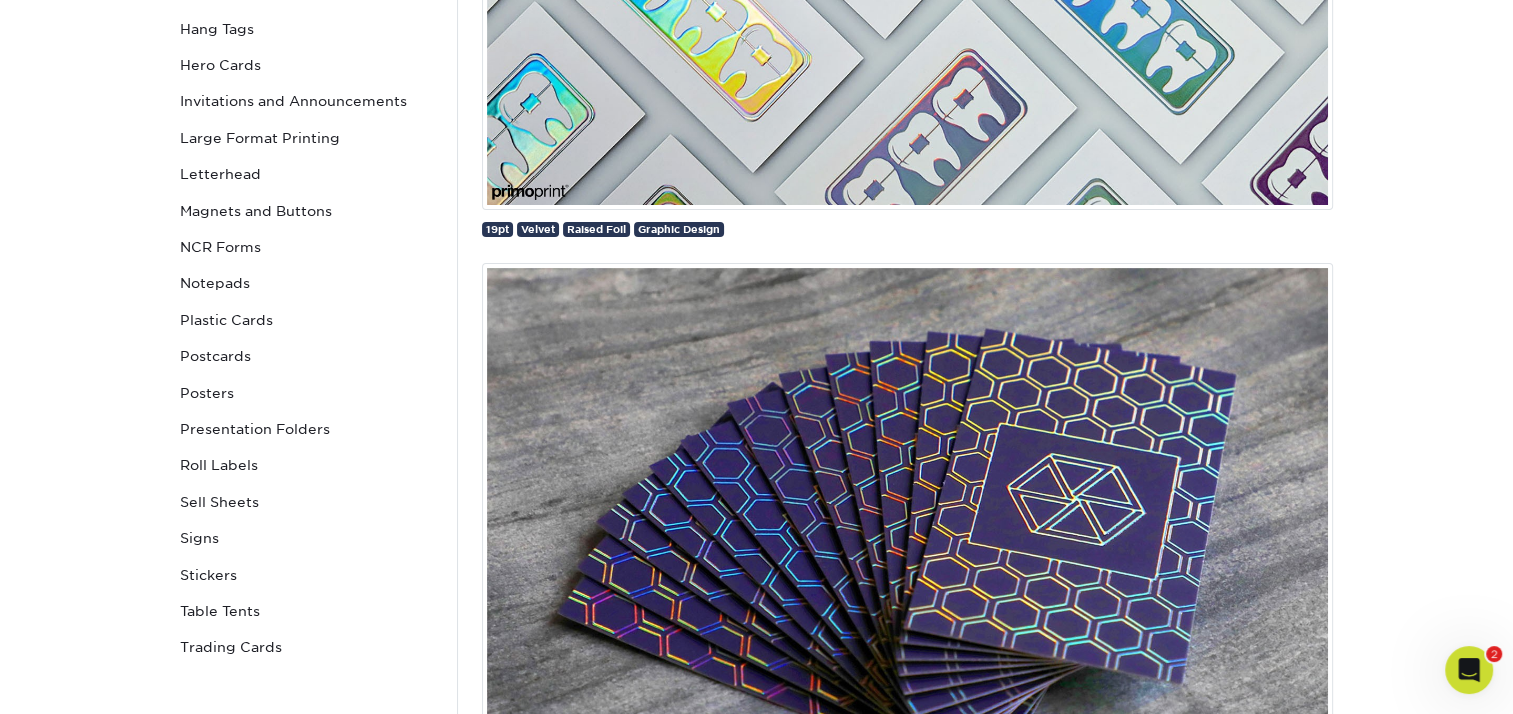 scroll, scrollTop: 680, scrollLeft: 0, axis: vertical 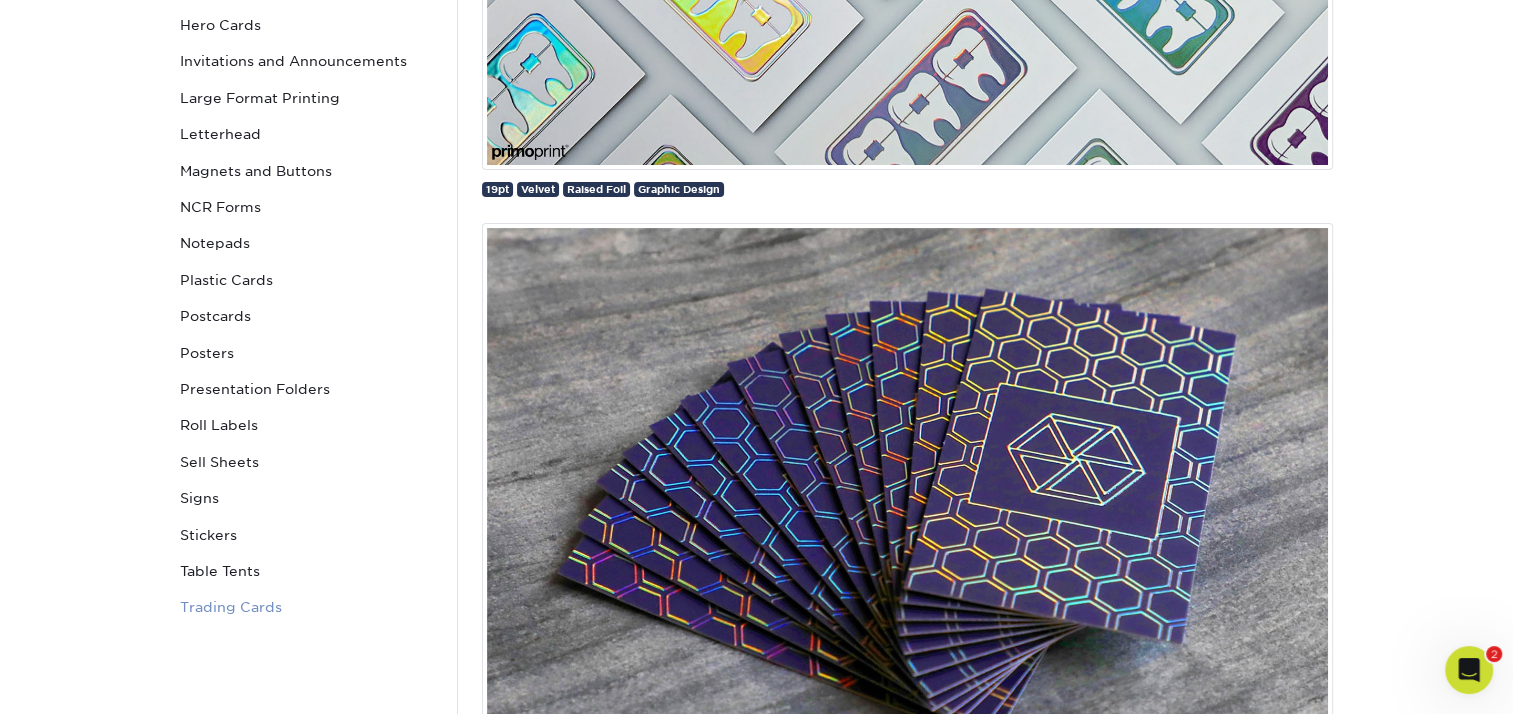 click on "Trading Cards" at bounding box center [307, 607] 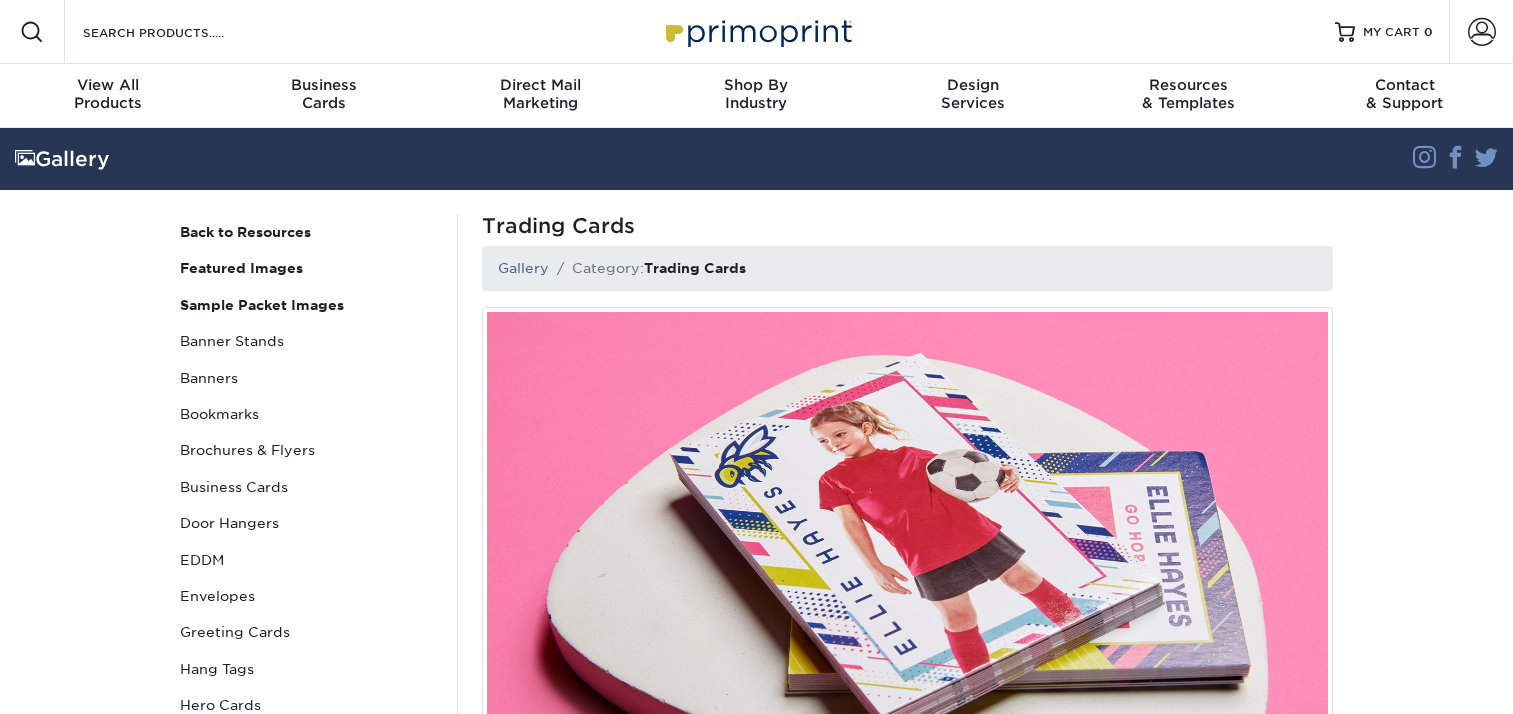 scroll, scrollTop: 0, scrollLeft: 0, axis: both 